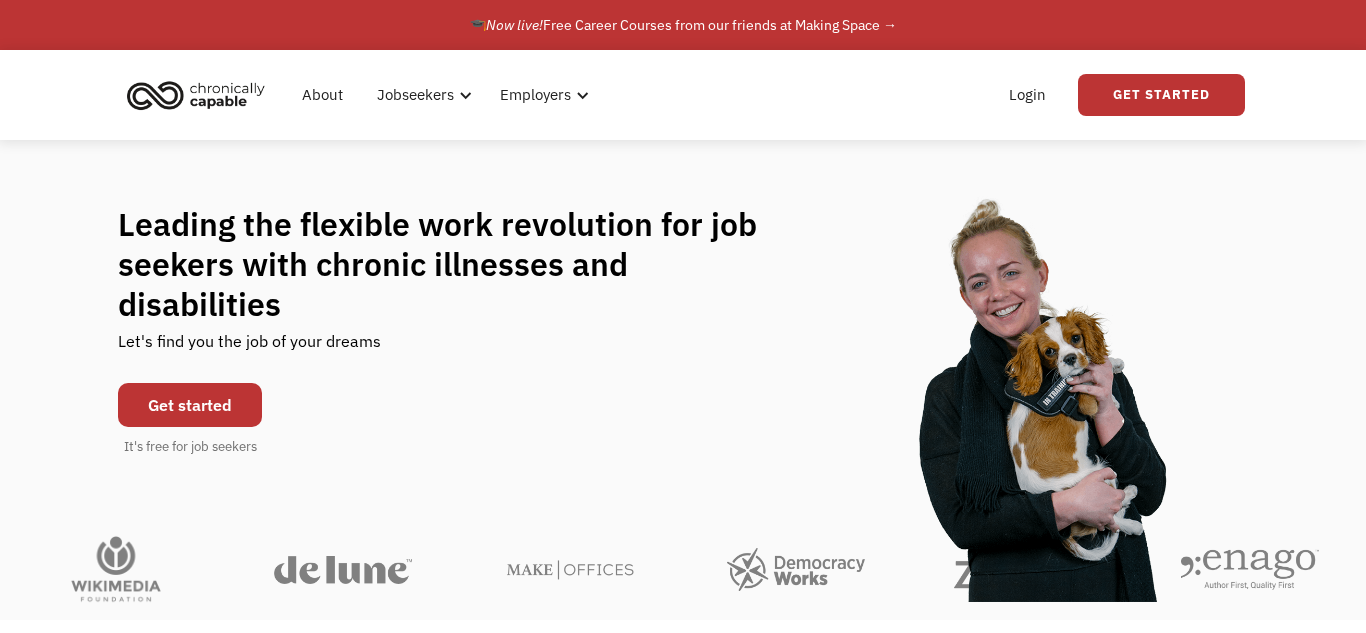 scroll, scrollTop: 0, scrollLeft: 0, axis: both 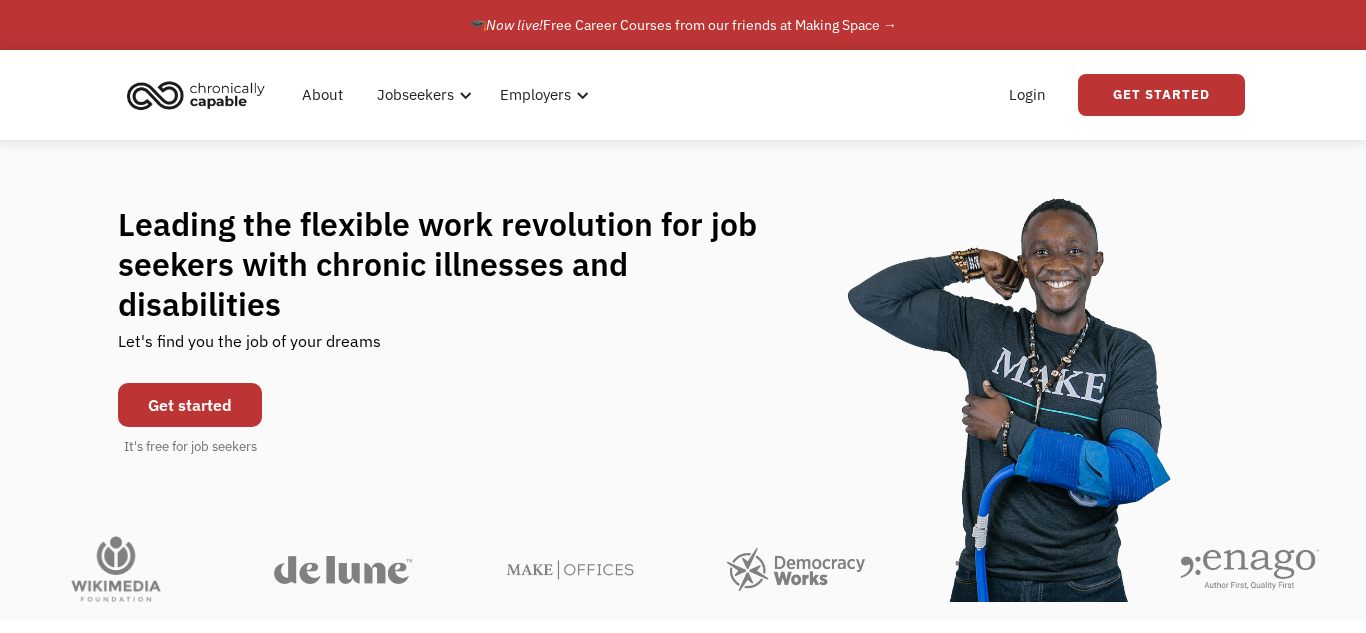 click on "Get started" at bounding box center [190, 405] 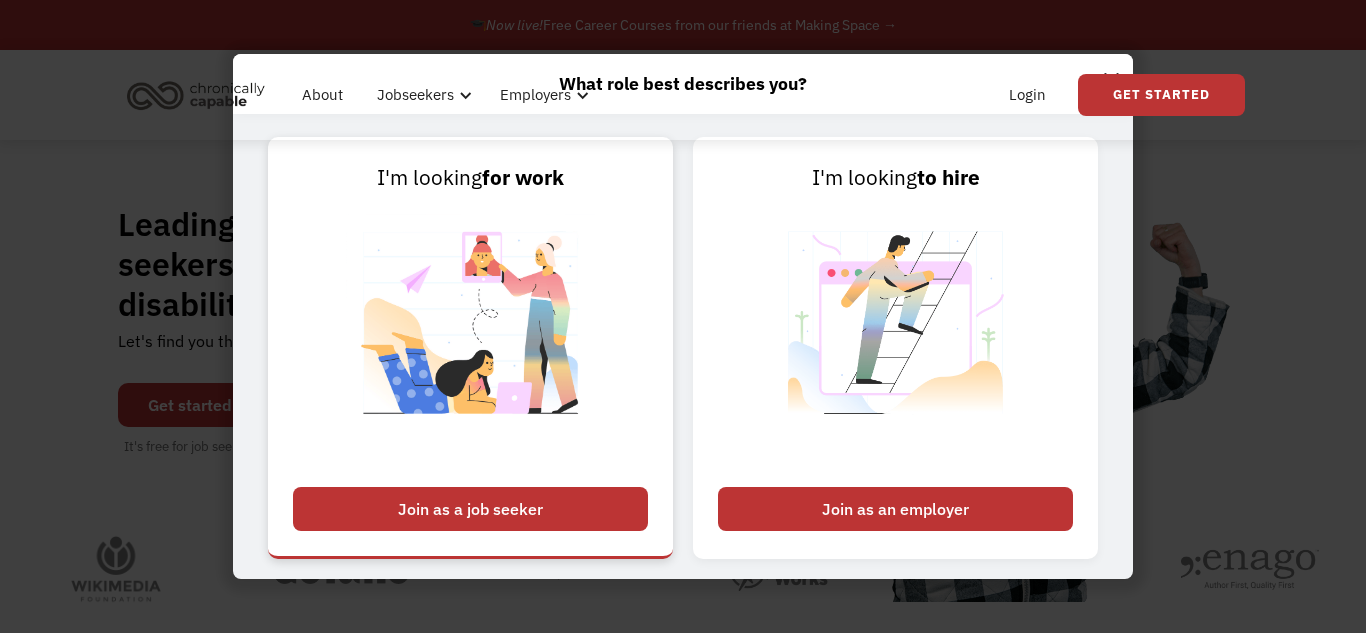 click on "Join as a job seeker" at bounding box center (470, 509) 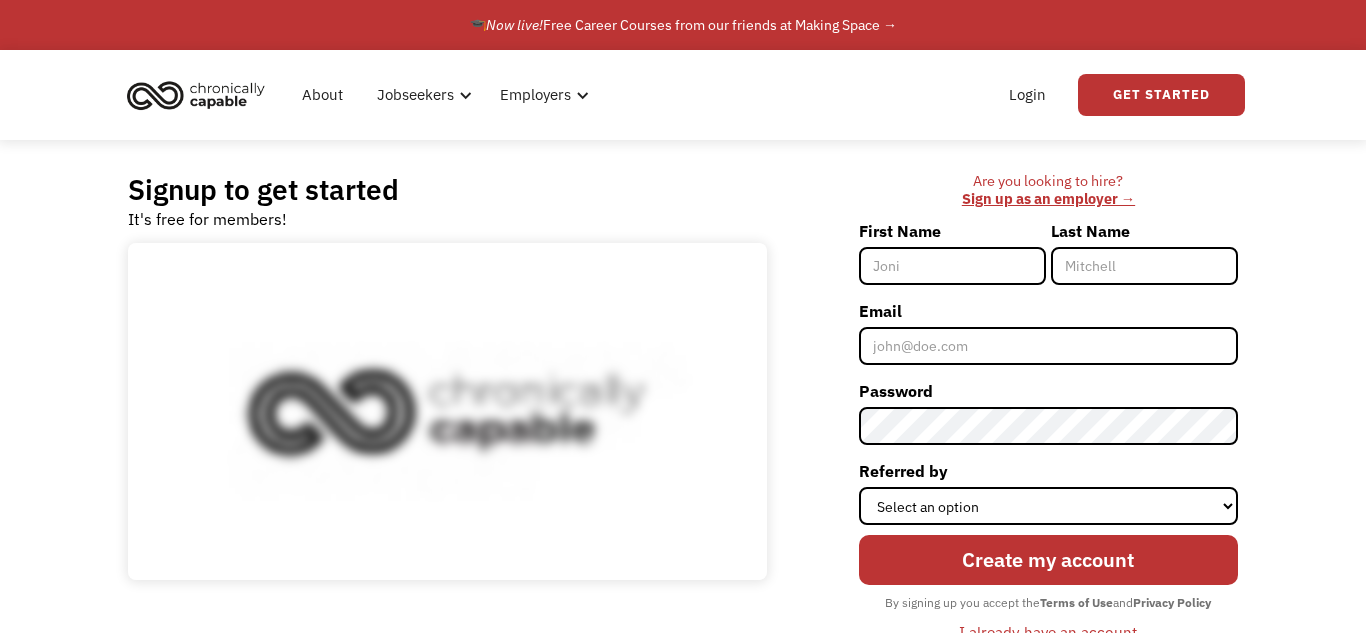 scroll, scrollTop: 0, scrollLeft: 0, axis: both 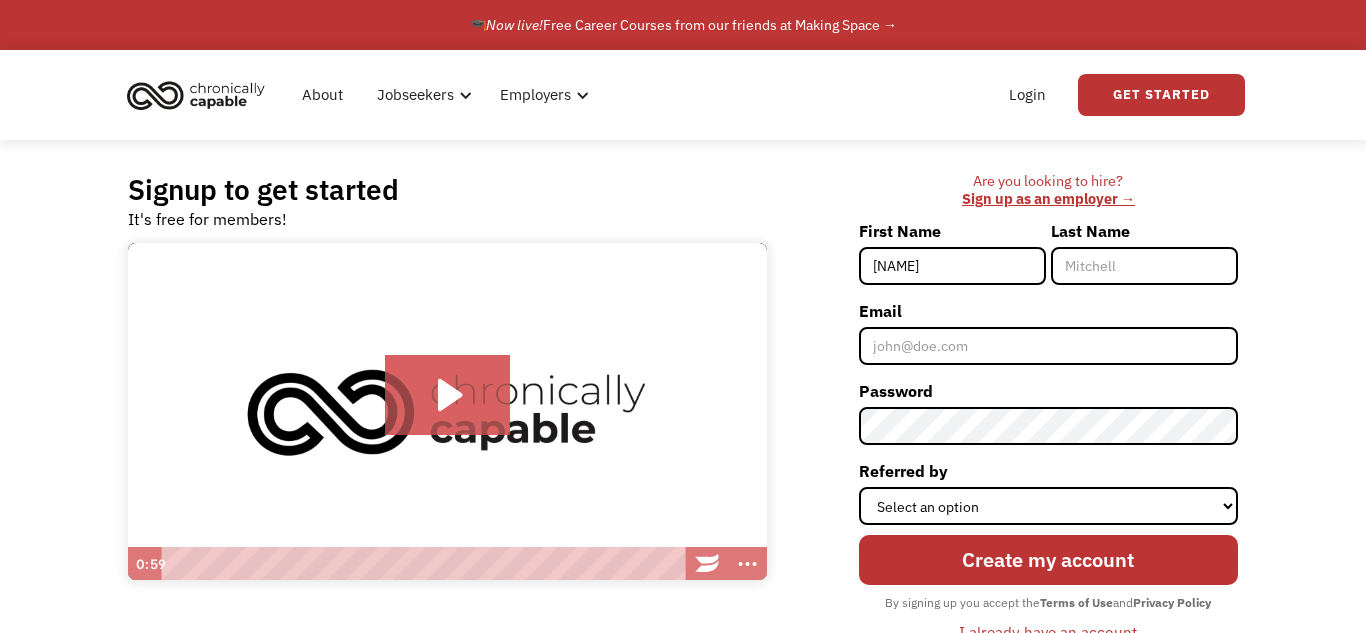 type on "[FIRST]" 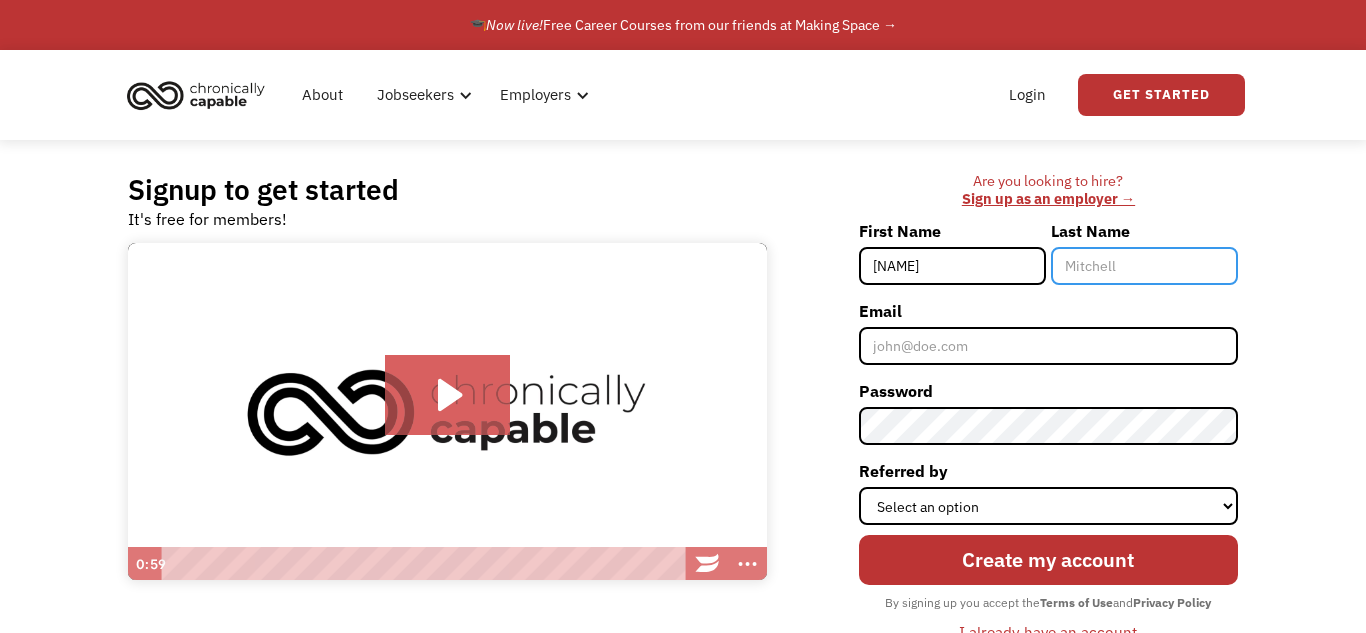 click on "Last Name" at bounding box center (1144, 266) 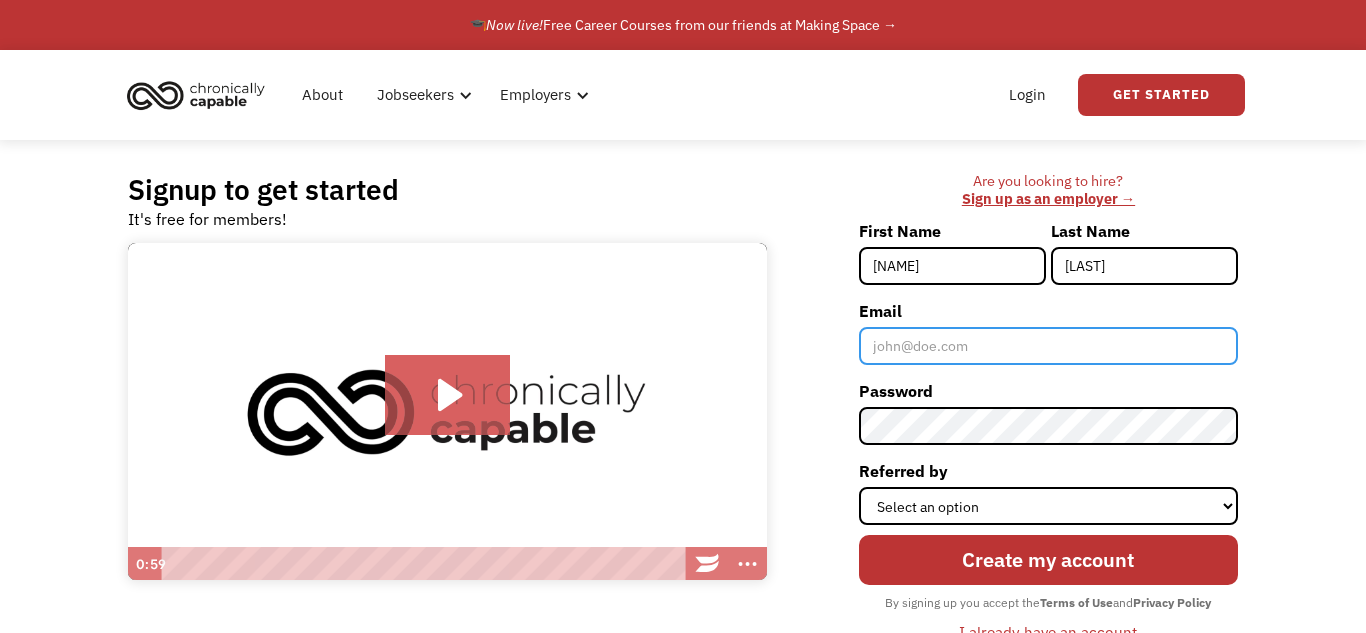 click on "Email" at bounding box center [1048, 346] 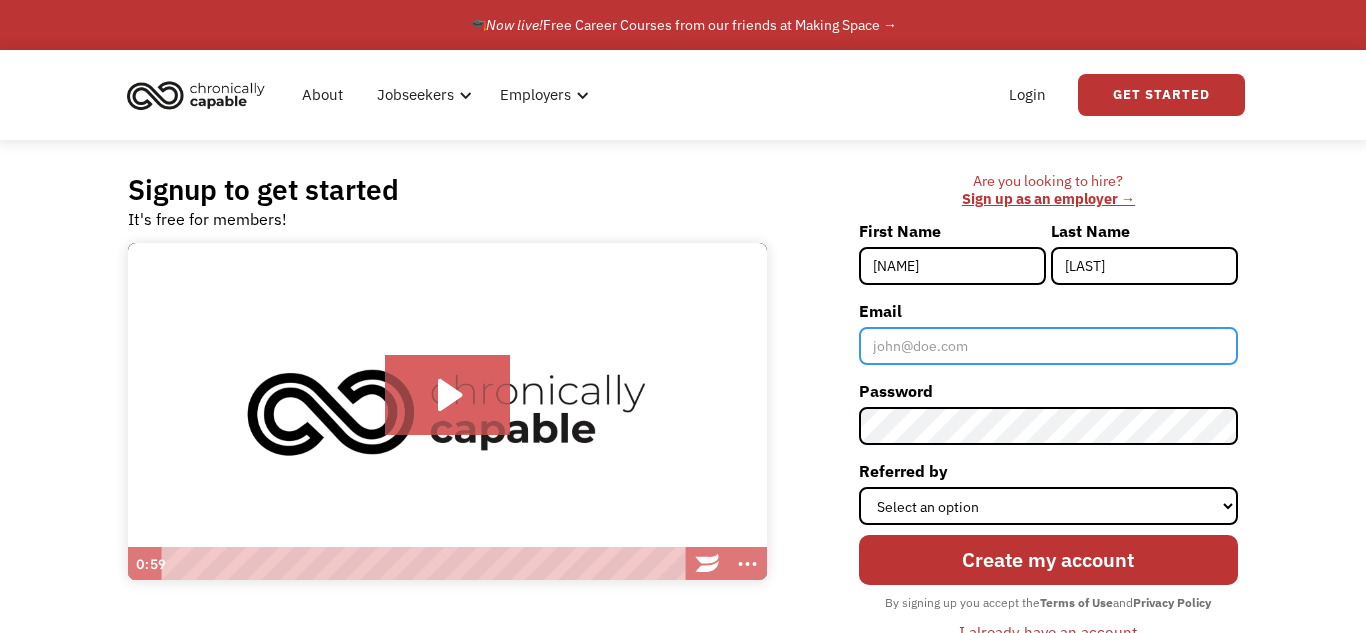 click on "Email" at bounding box center [1048, 346] 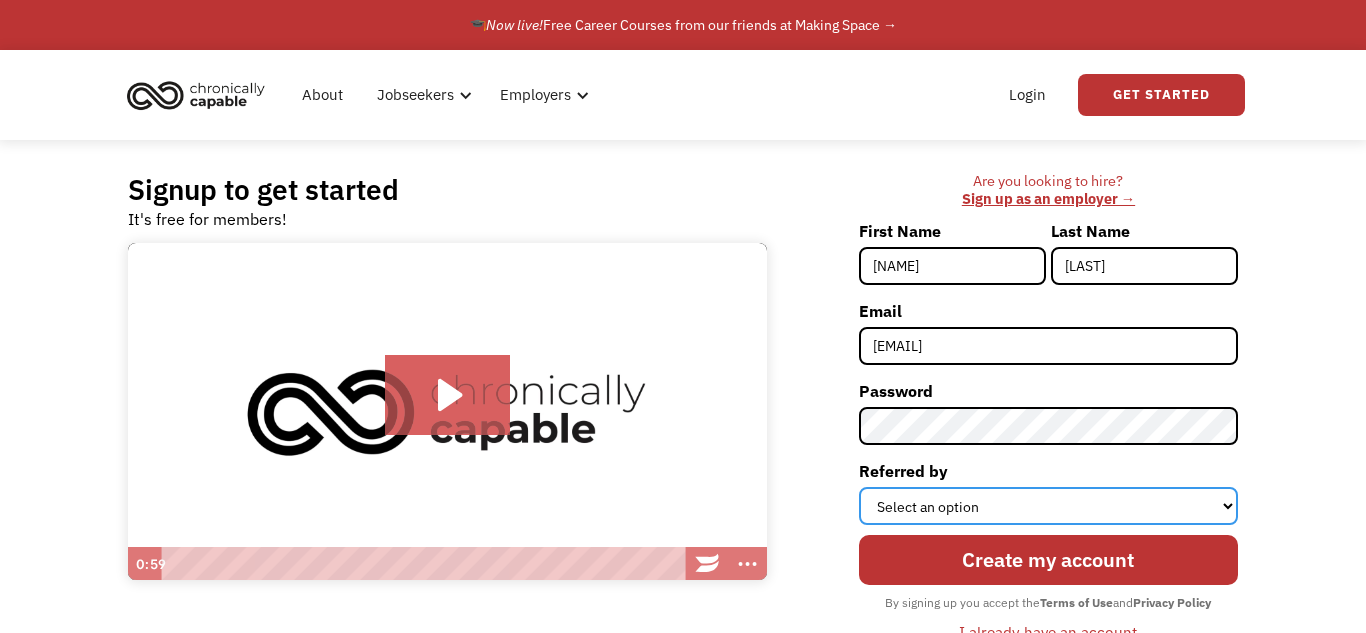 click on "Select an option Instagram Facebook Twitter Search Engine News Article Word of Mouth Employer Other" at bounding box center (1048, 506) 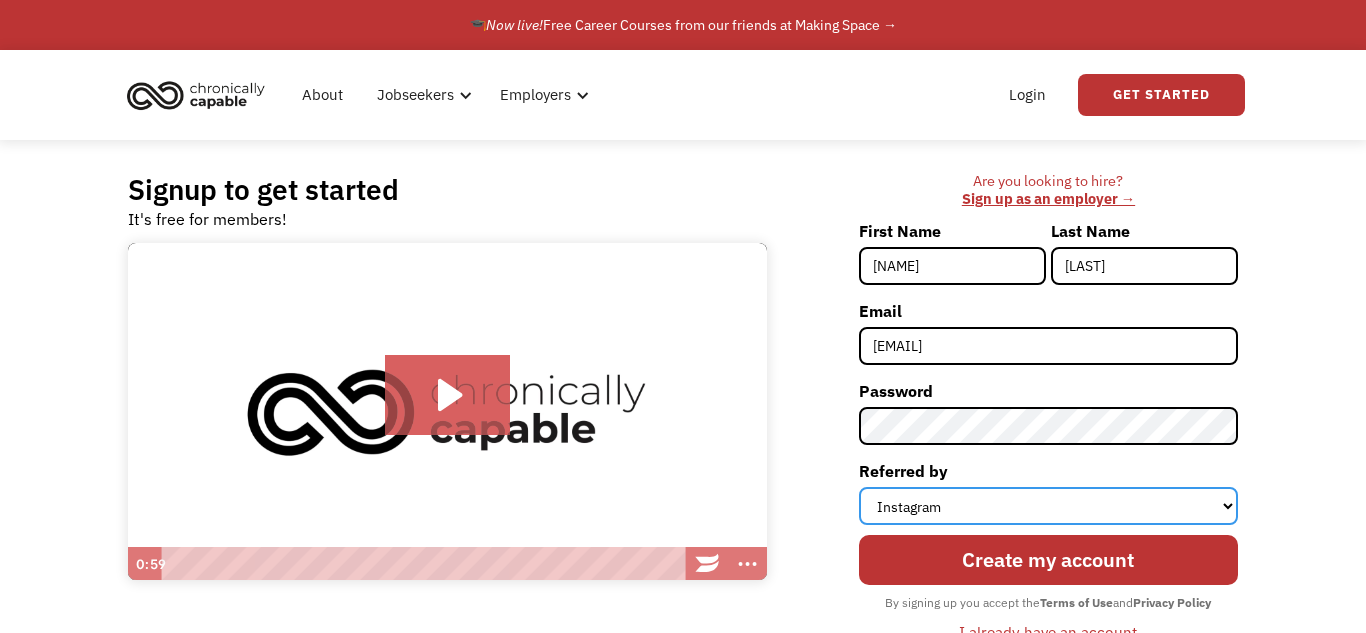 click on "Select an option Instagram Facebook Twitter Search Engine News Article Word of Mouth Employer Other" at bounding box center [1048, 506] 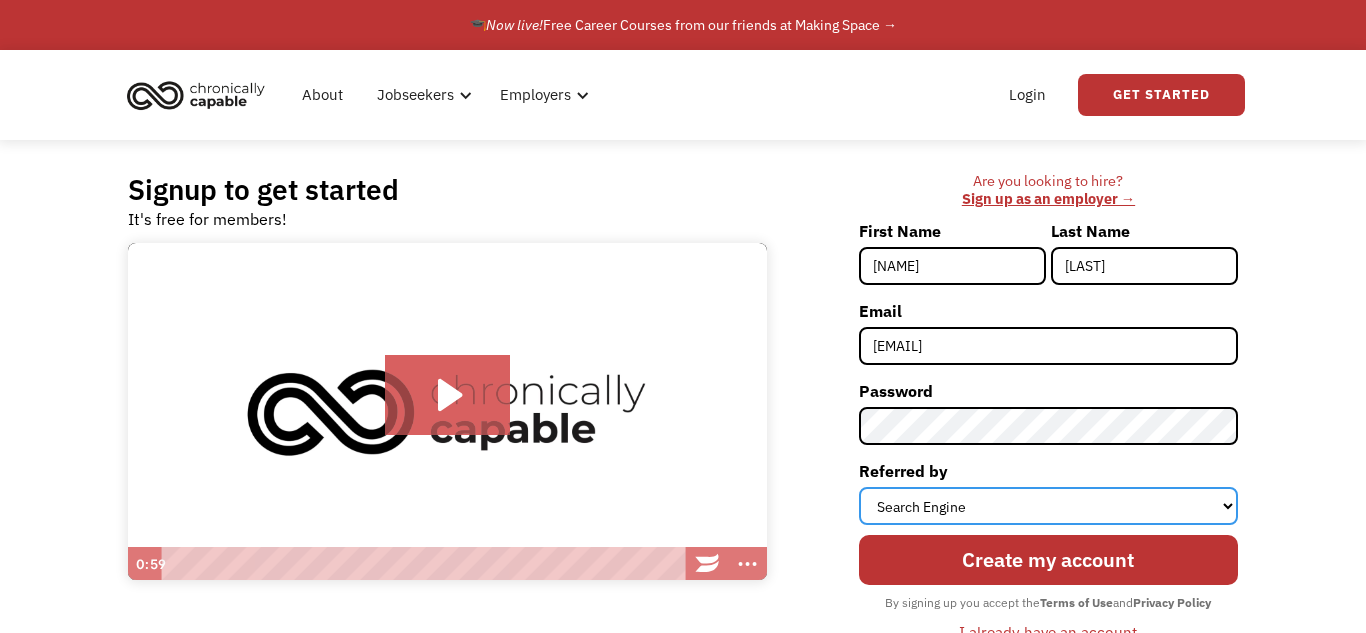 click on "Select an option Instagram Facebook Twitter Search Engine News Article Word of Mouth Employer Other" at bounding box center (1048, 506) 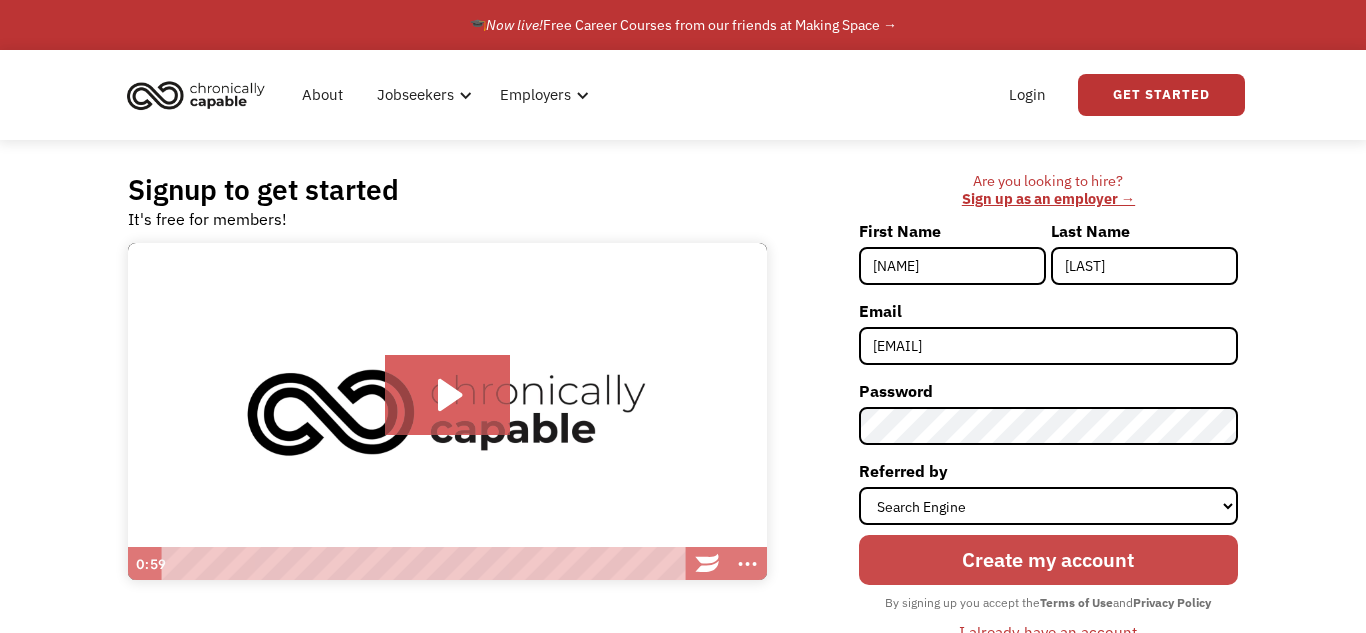 click on "Create my account" at bounding box center (1048, 559) 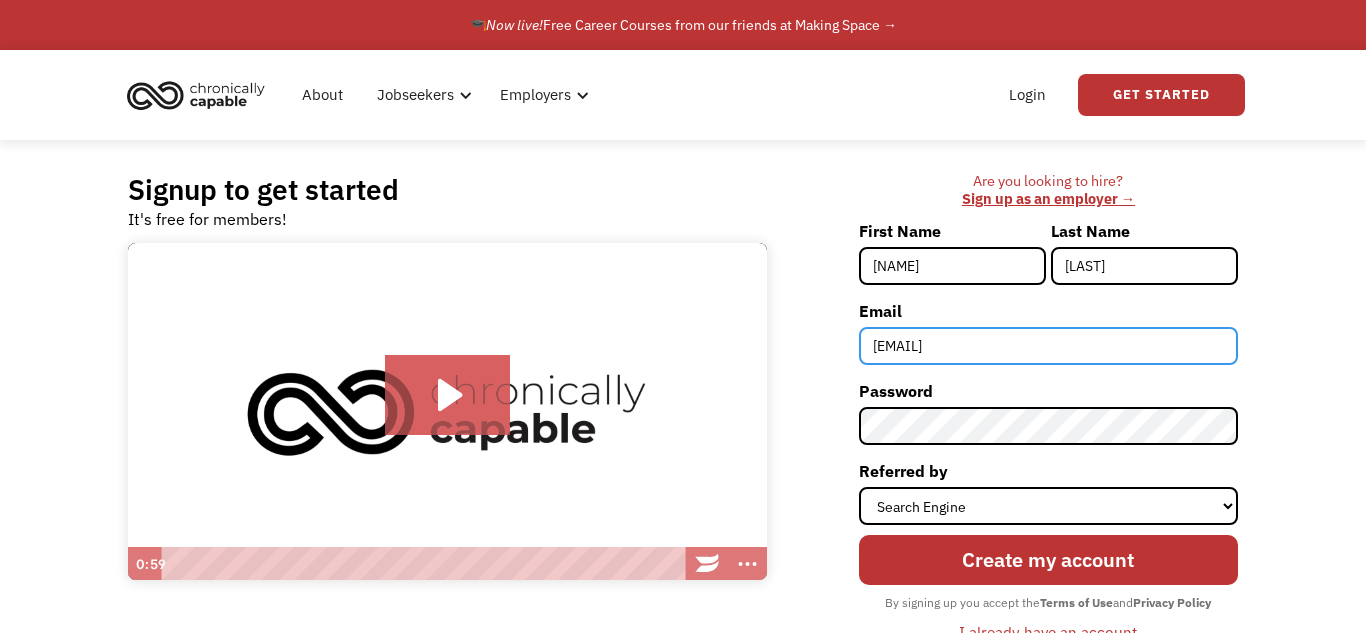 click on "Schubertamber05@gmail.com" at bounding box center (1048, 346) 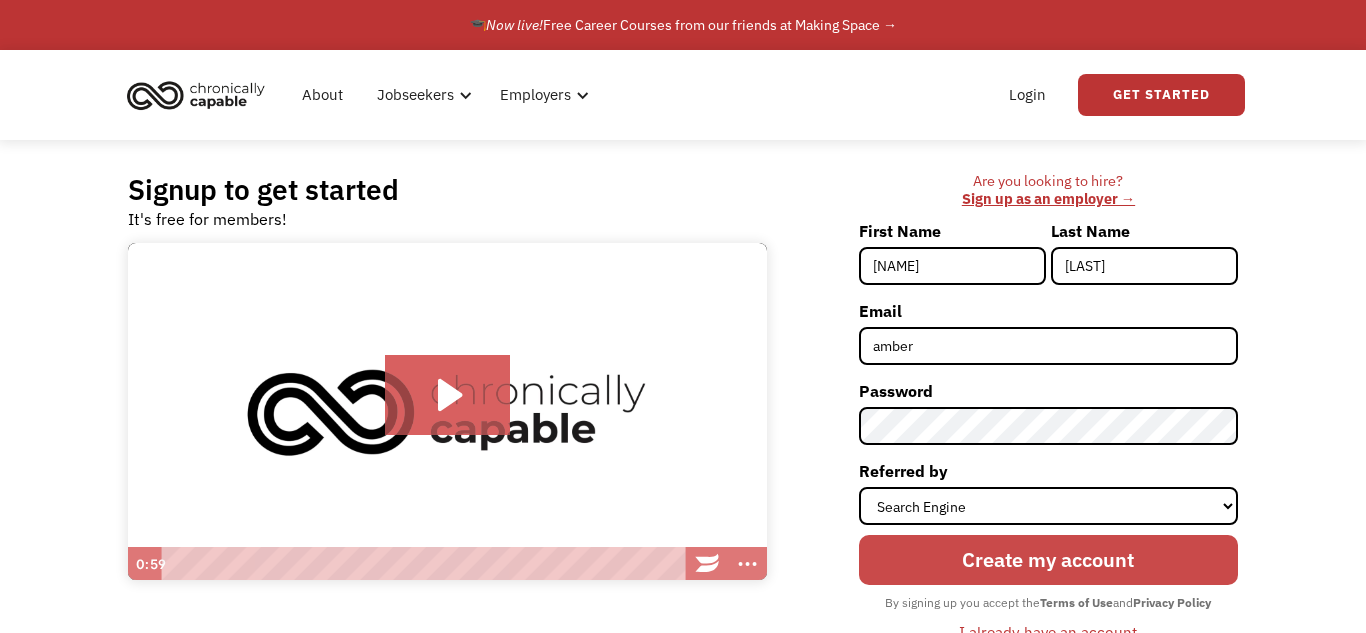 click on "Create my account" at bounding box center [1048, 559] 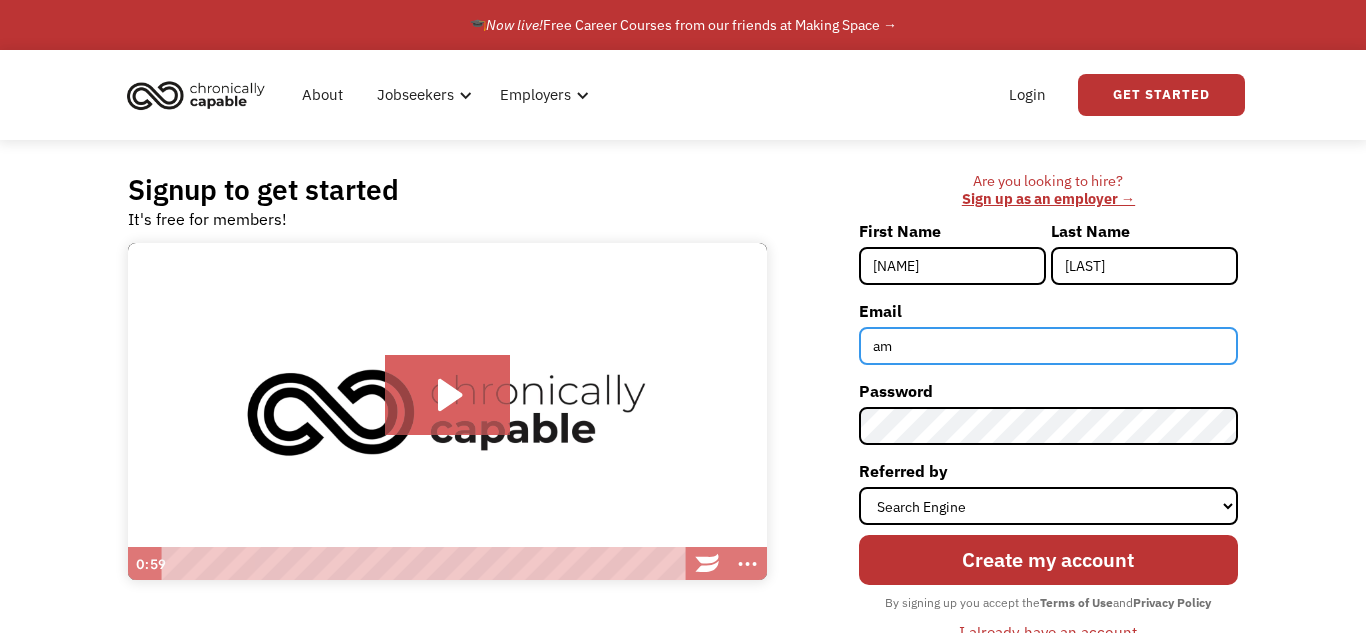 type on "a" 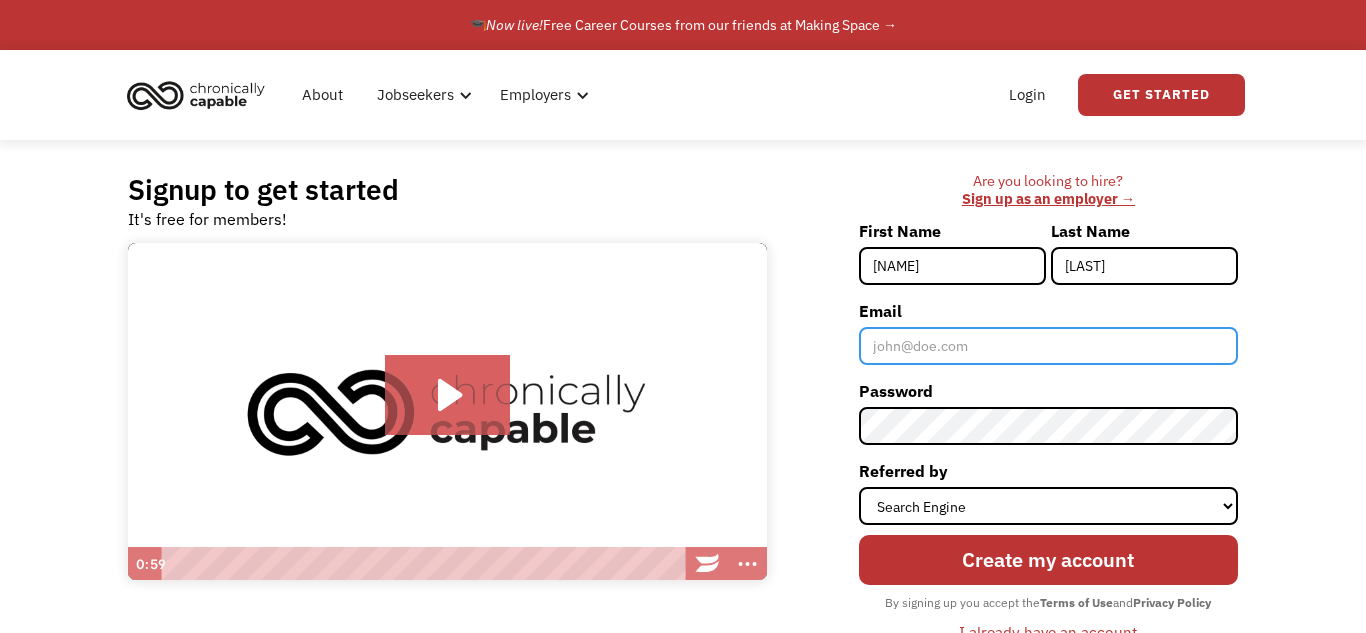 paste on "[EMAIL]" 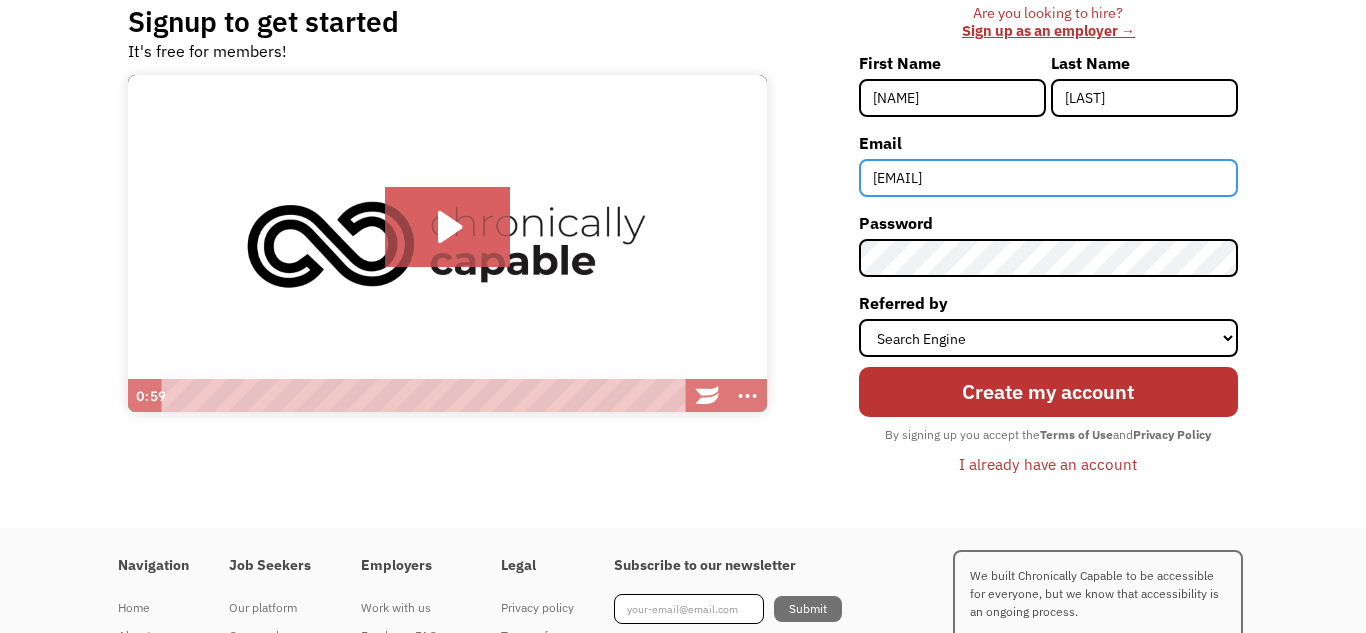 scroll, scrollTop: 174, scrollLeft: 0, axis: vertical 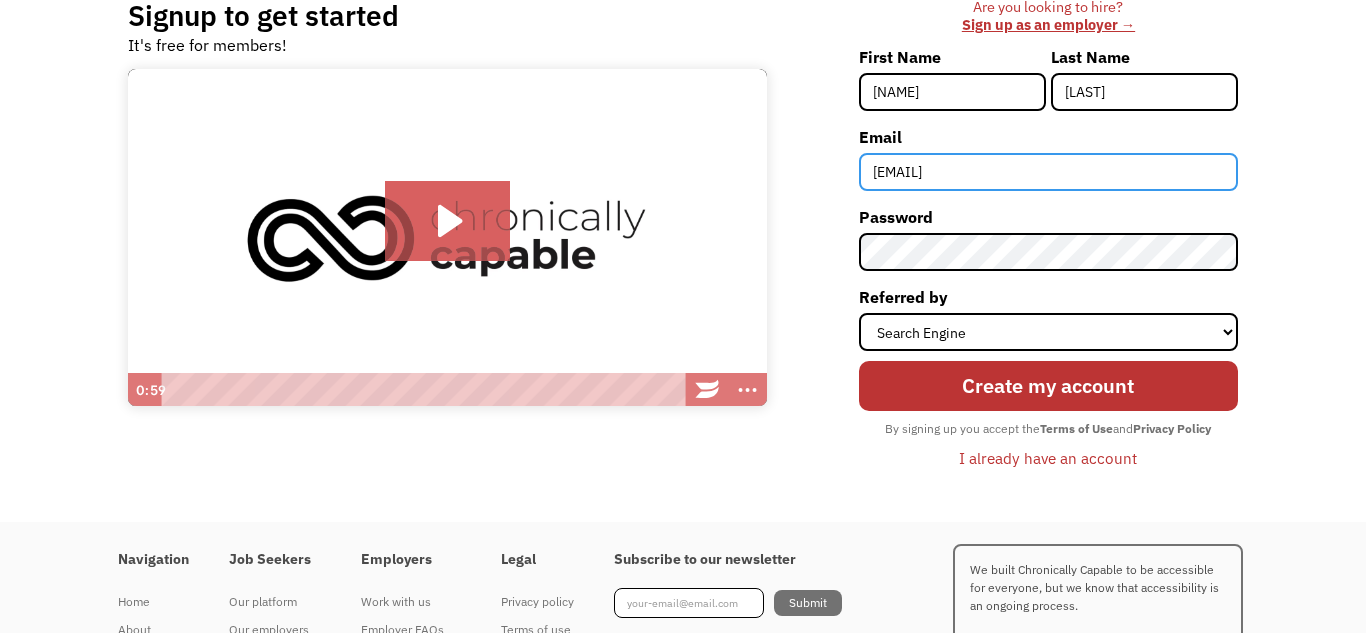 type on "[EMAIL]" 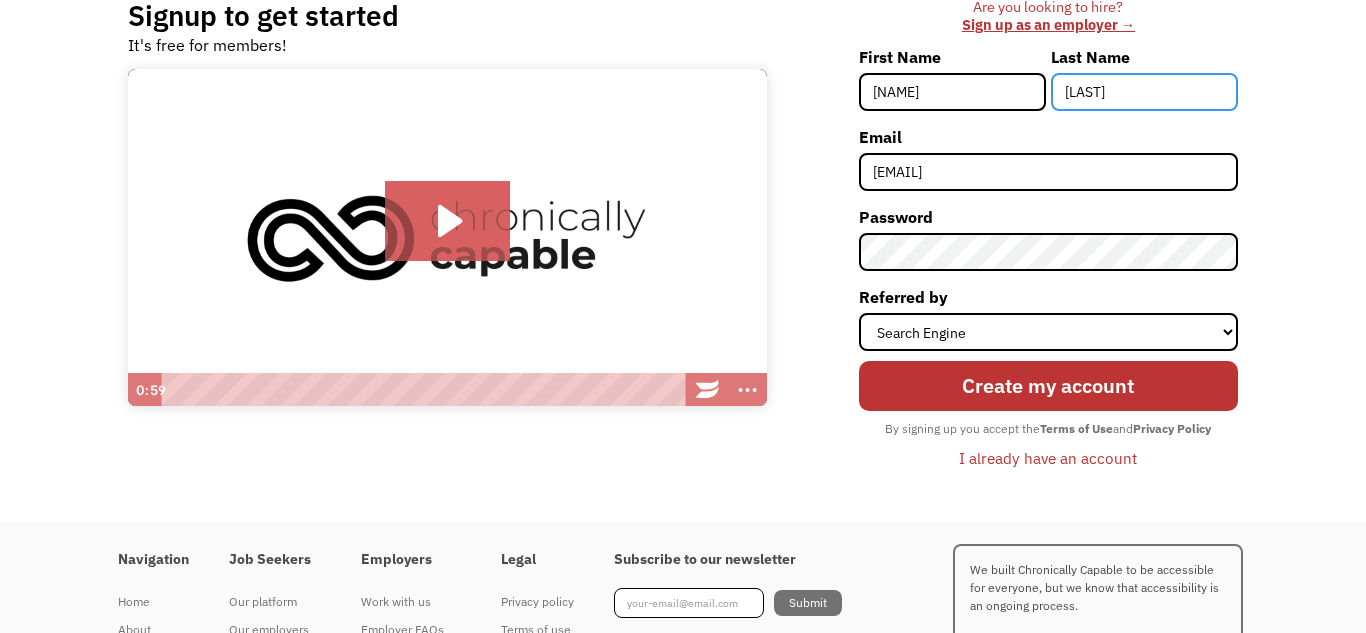 click on "Schubert" at bounding box center [1144, 92] 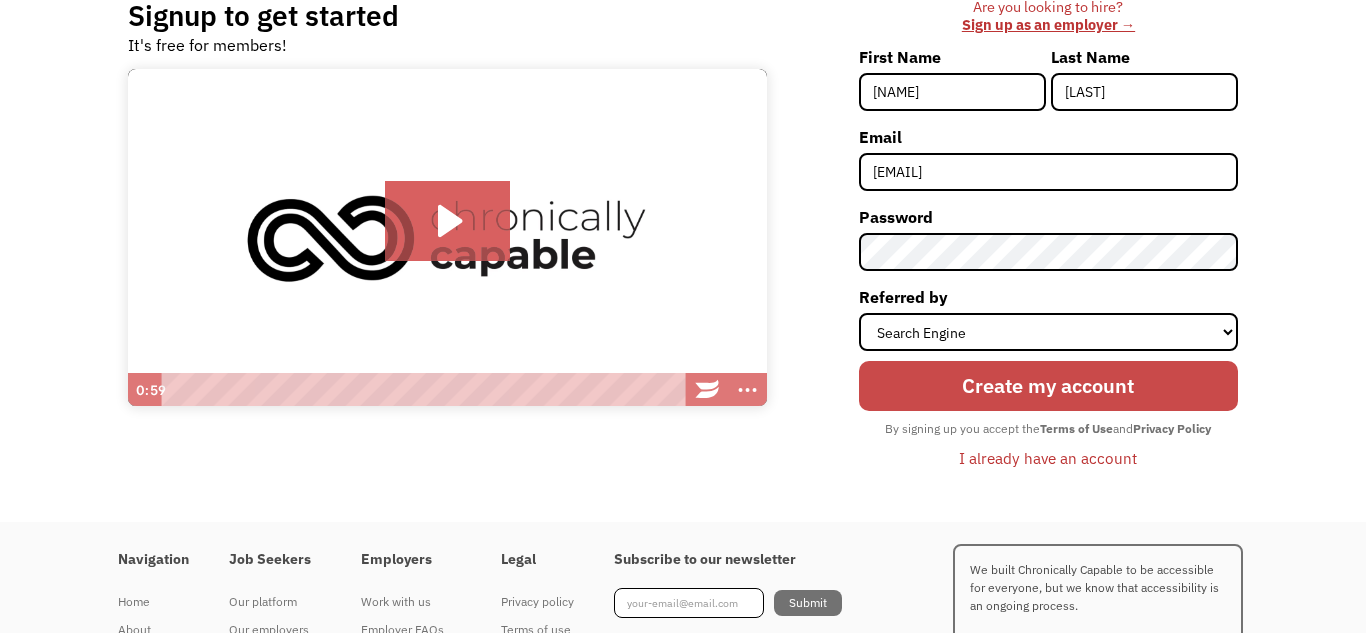 click on "Create my account" at bounding box center [1048, 385] 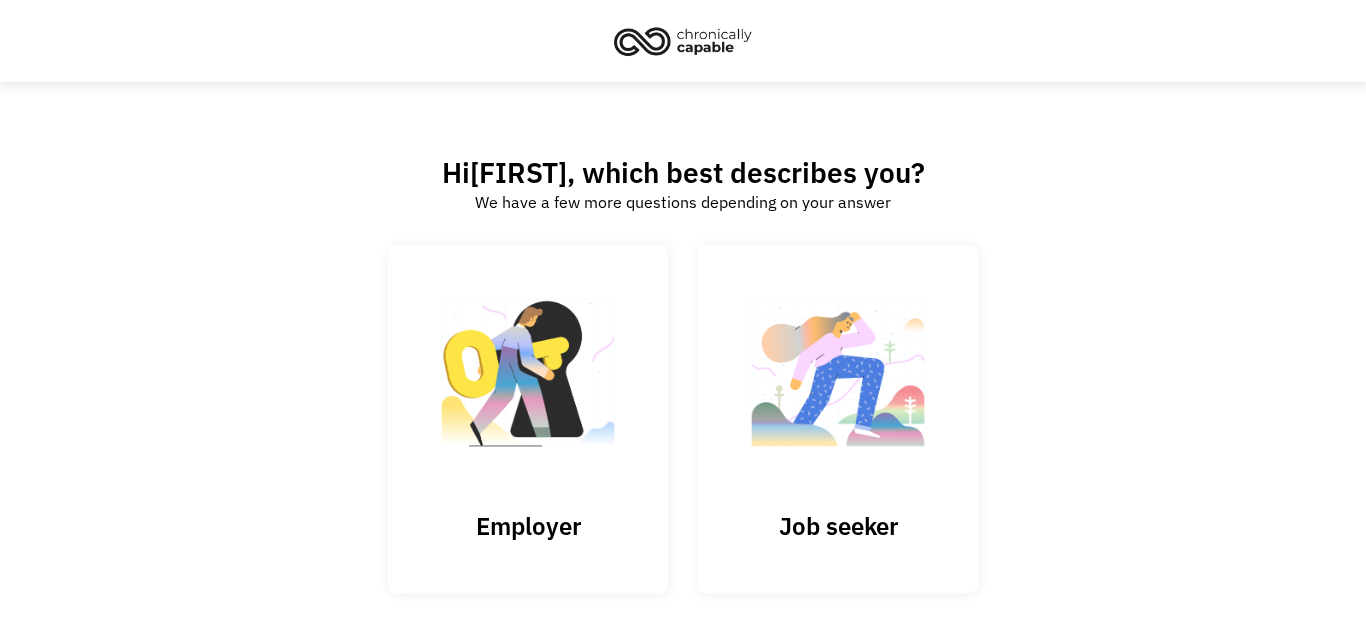 scroll, scrollTop: 0, scrollLeft: 0, axis: both 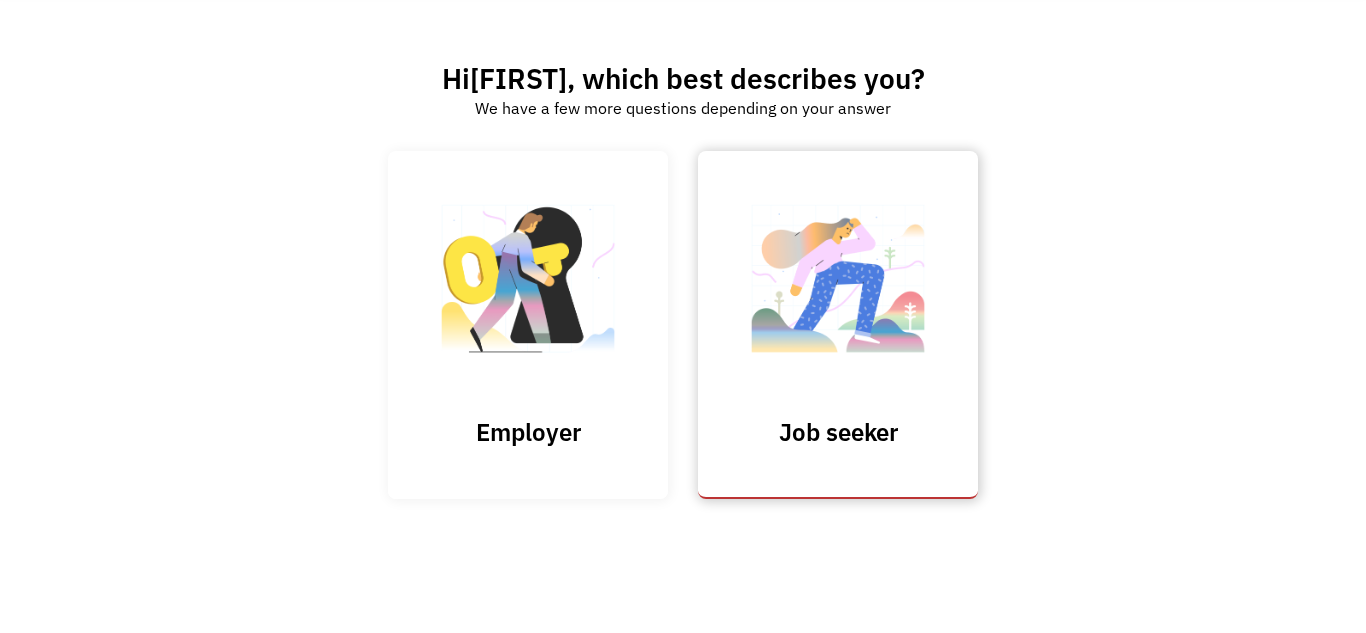 click at bounding box center [838, 288] 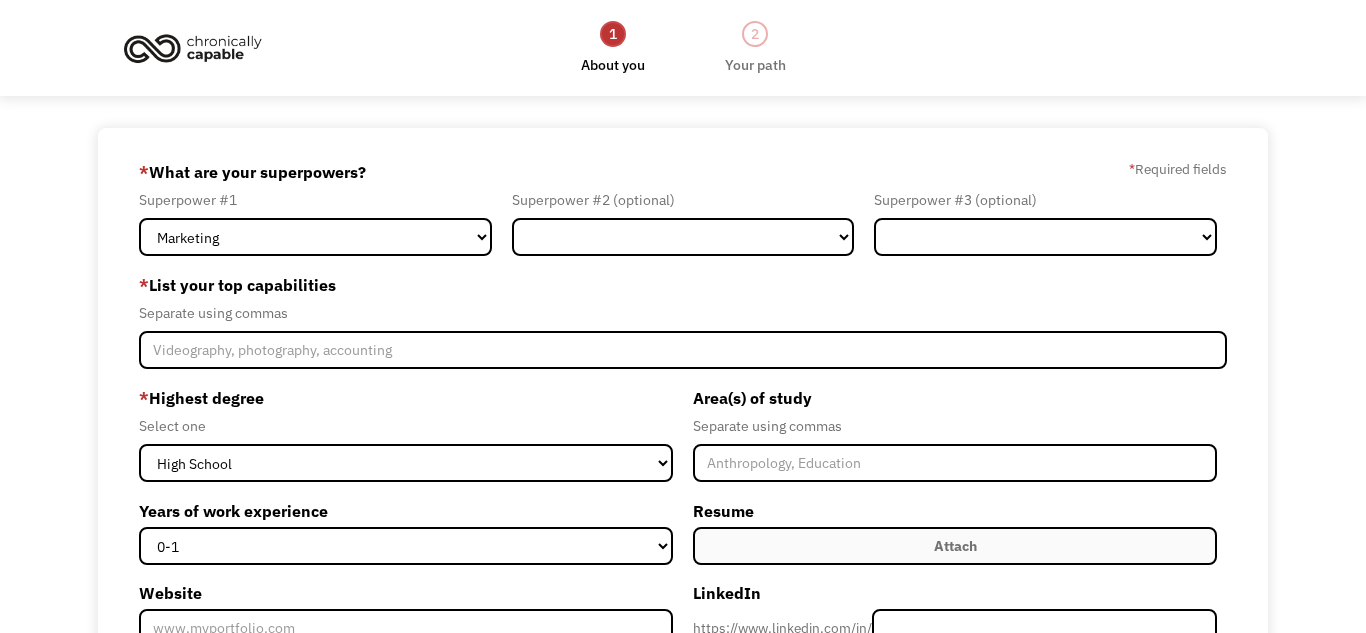 scroll, scrollTop: 0, scrollLeft: 0, axis: both 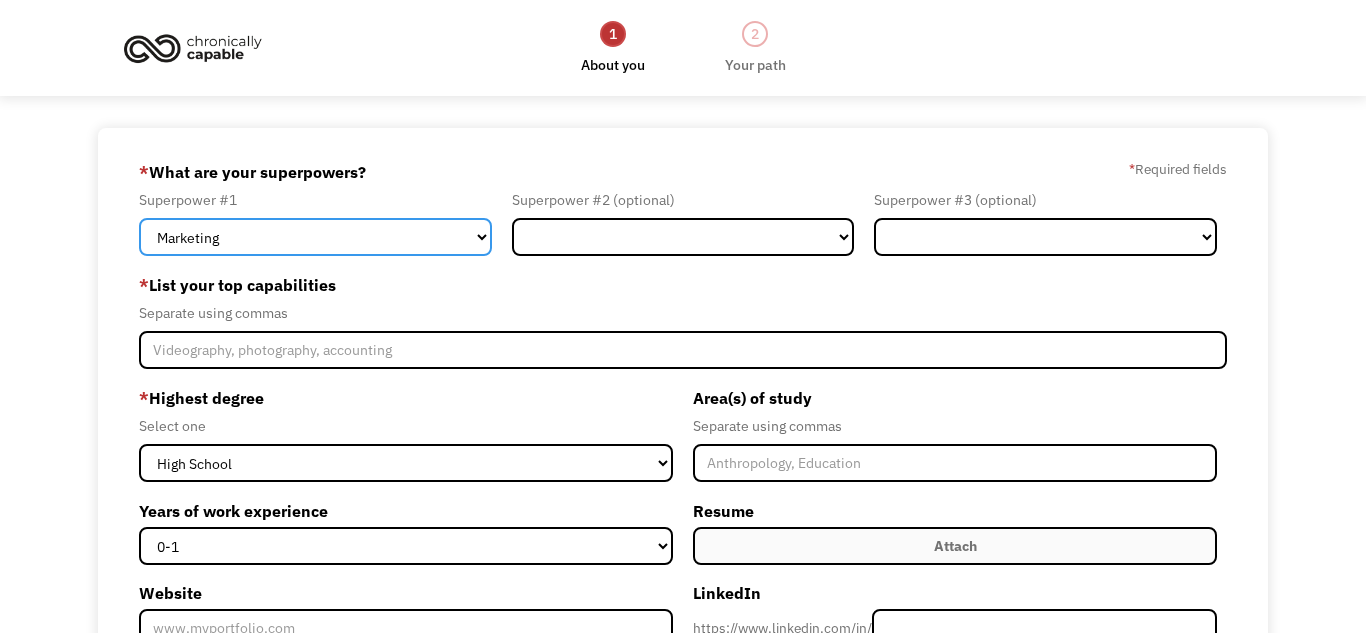 click on "Marketing Human Resources Finance Technology Operations Sales Industrial & Manufacturing Administration Legal Communications & Public Relations Customer Service Design Healthcare Science & Education Engineering & Construction Other" at bounding box center (315, 237) 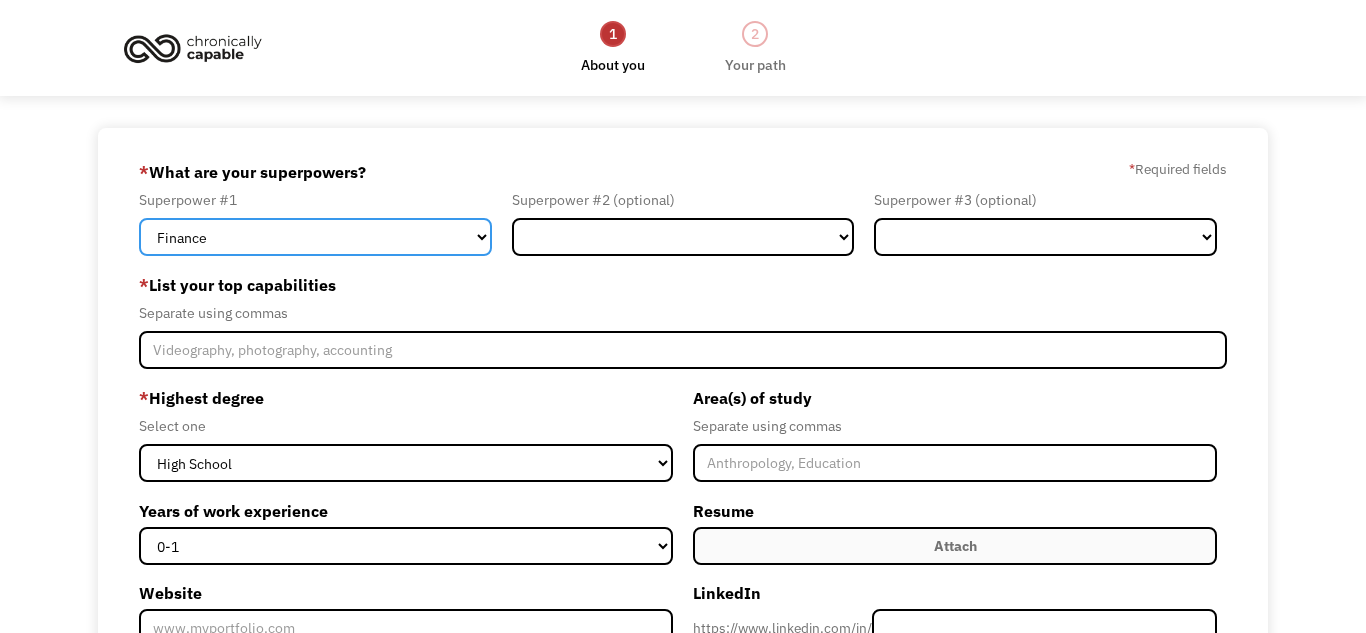 click on "Marketing Human Resources Finance Technology Operations Sales Industrial & Manufacturing Administration Legal Communications & Public Relations Customer Service Design Healthcare Science & Education Engineering & Construction Other" at bounding box center (315, 237) 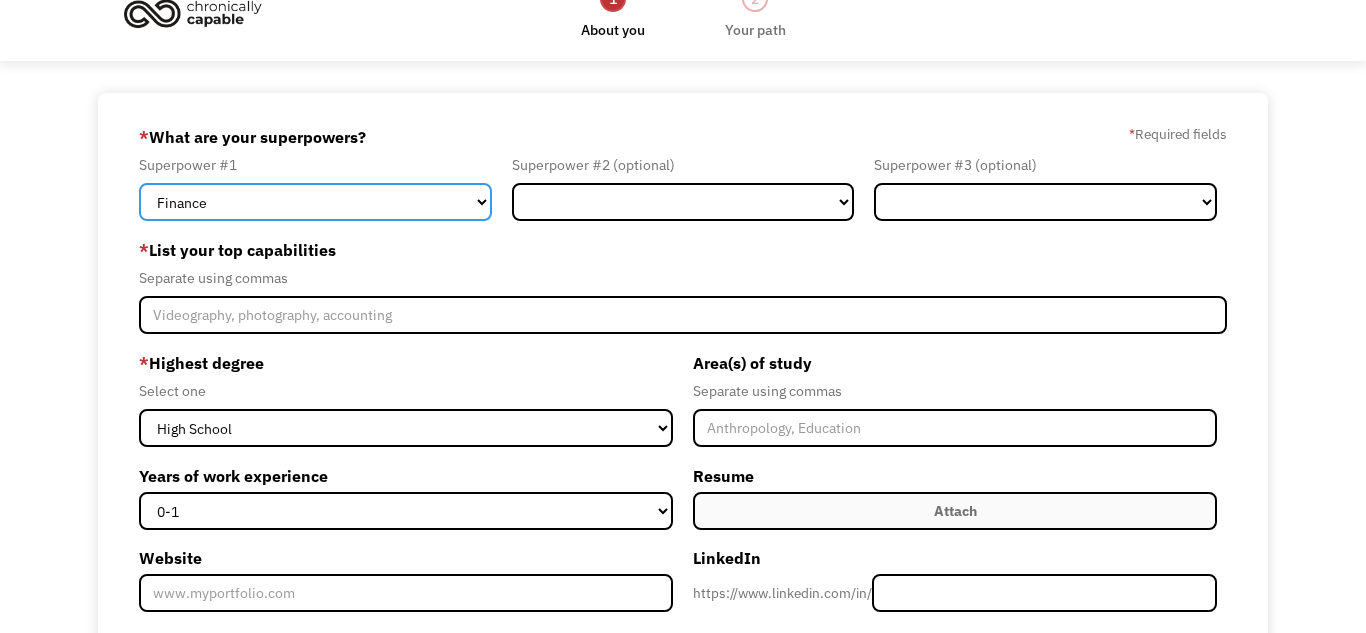 scroll, scrollTop: 29, scrollLeft: 0, axis: vertical 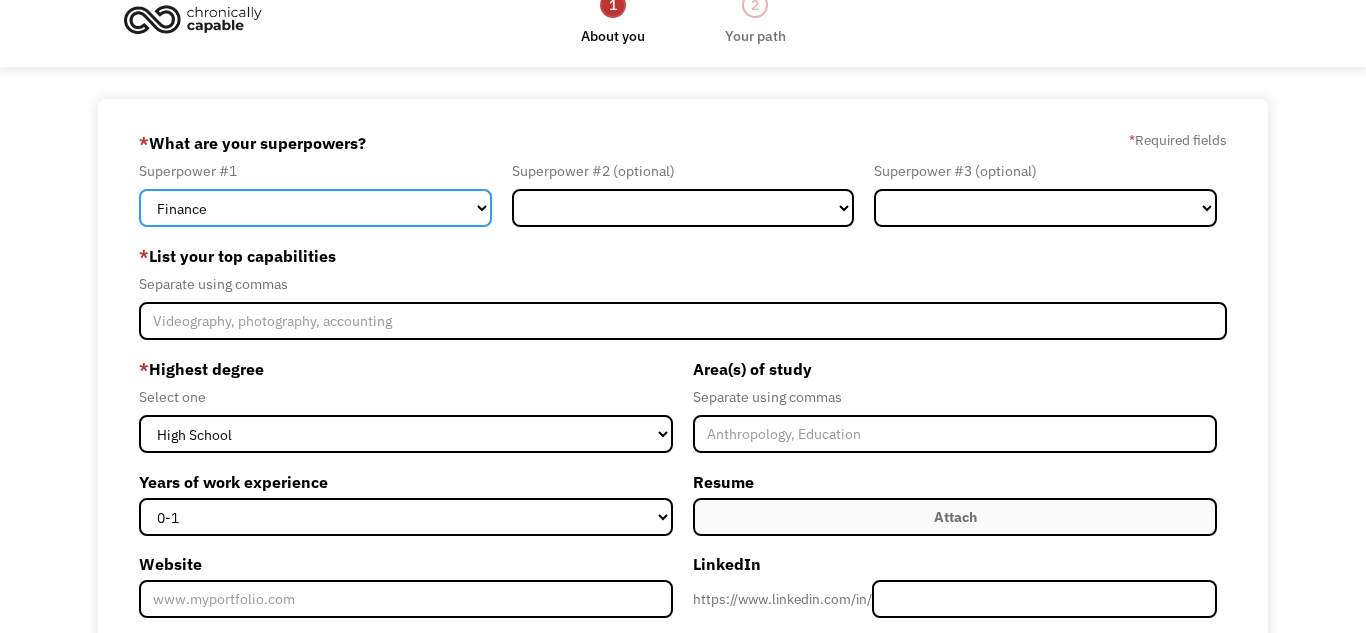 click on "Marketing Human Resources Finance Technology Operations Sales Industrial & Manufacturing Administration Legal Communications & Public Relations Customer Service Design Healthcare Science & Education Engineering & Construction Other" at bounding box center (315, 208) 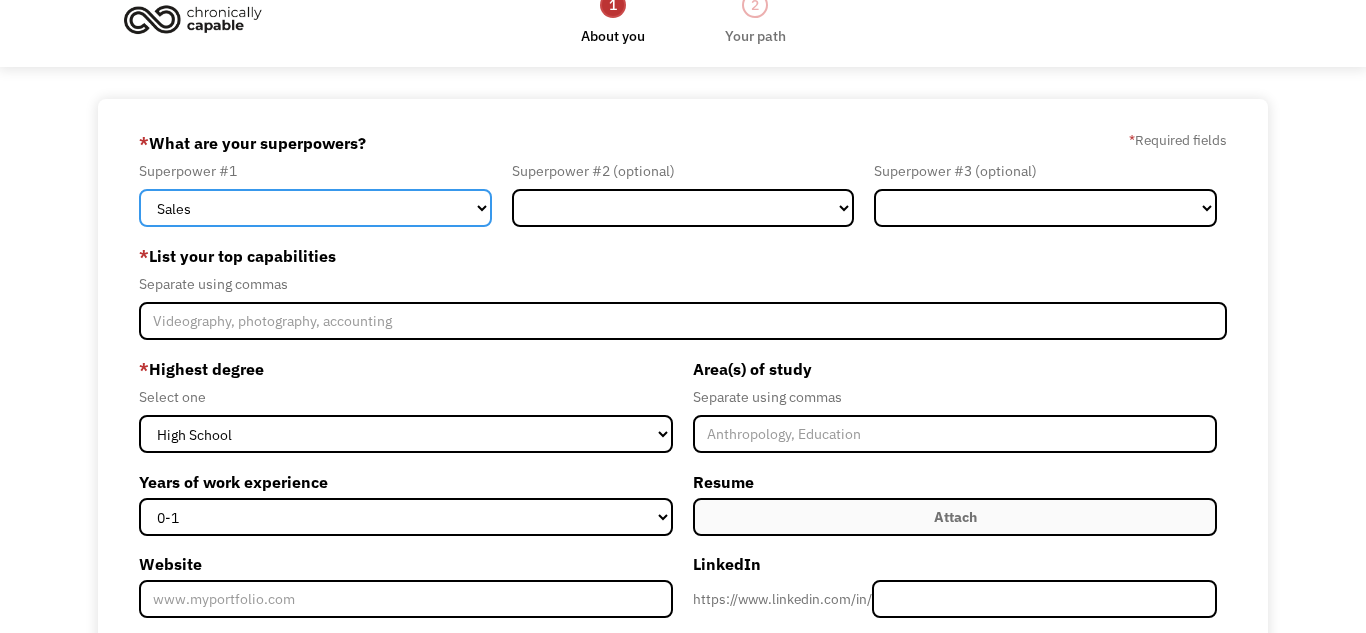click on "Marketing Human Resources Finance Technology Operations Sales Industrial & Manufacturing Administration Legal Communications & Public Relations Customer Service Design Healthcare Science & Education Engineering & Construction Other" at bounding box center (315, 208) 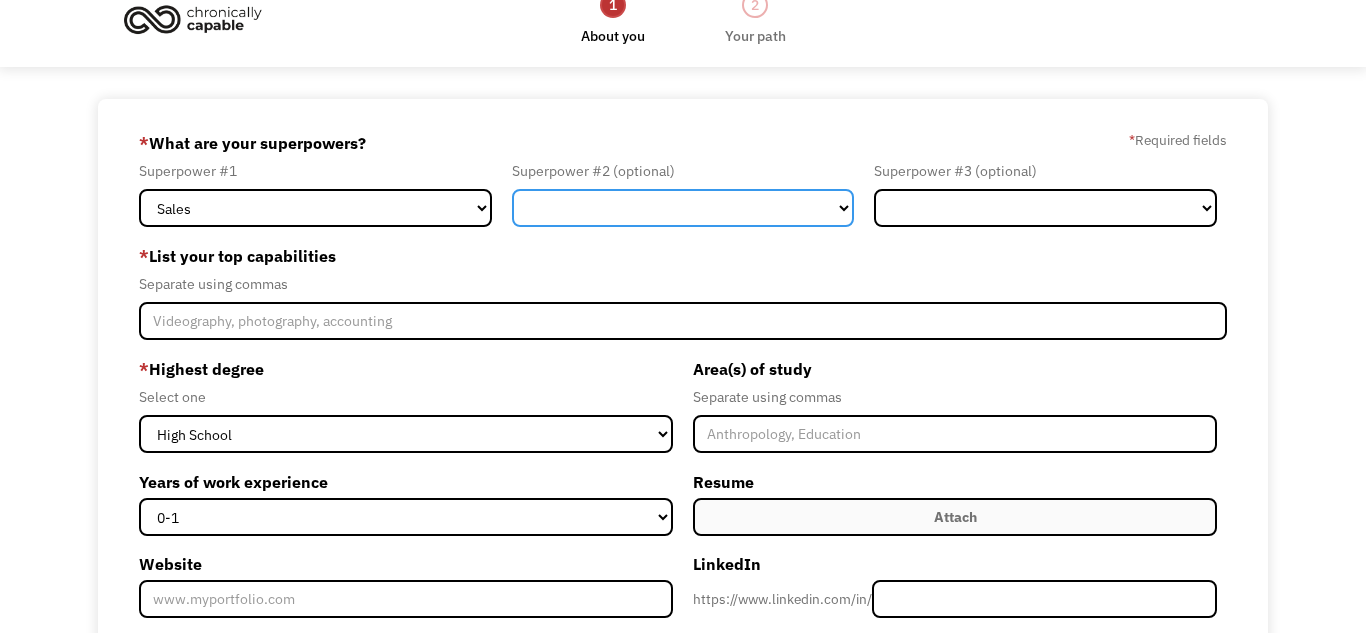 click on "Marketing Human Resources Finance Technology Operations Sales Industrial & Manufacturing Administration Legal Communications & Public Relations Customer Service Design Healthcare Science & Education Engineering & Construction Other" at bounding box center (683, 208) 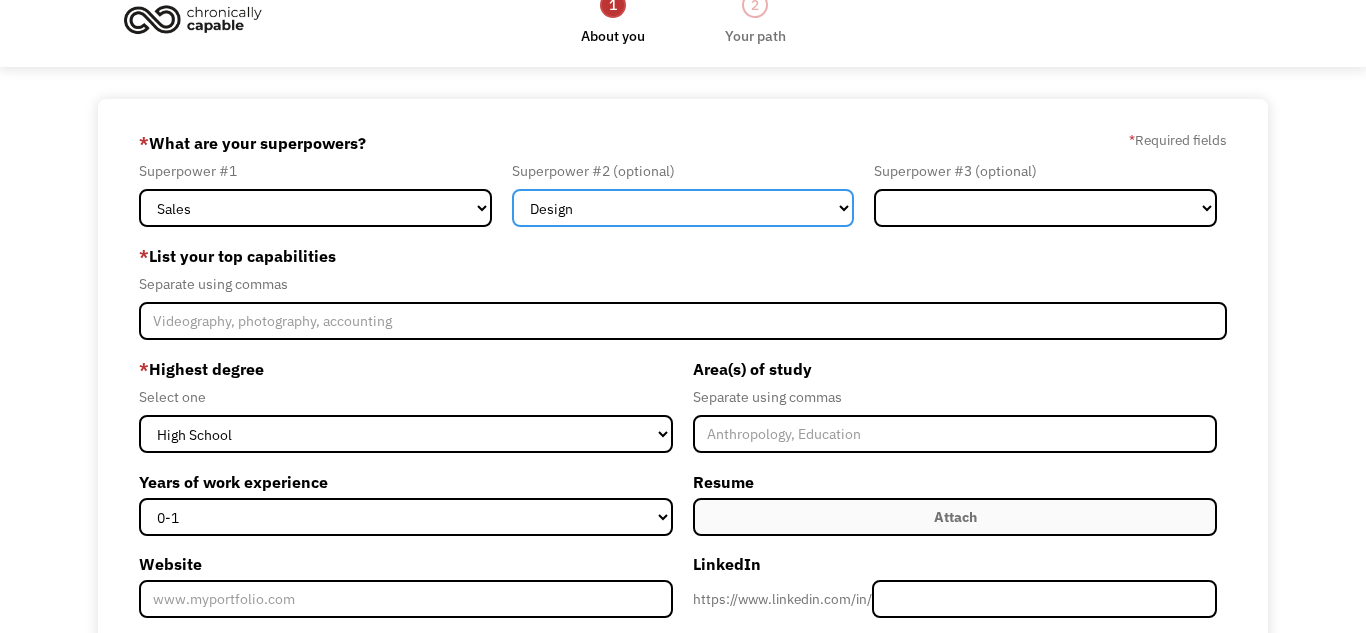 click on "Marketing Human Resources Finance Technology Operations Sales Industrial & Manufacturing Administration Legal Communications & Public Relations Customer Service Design Healthcare Science & Education Engineering & Construction Other" at bounding box center (683, 208) 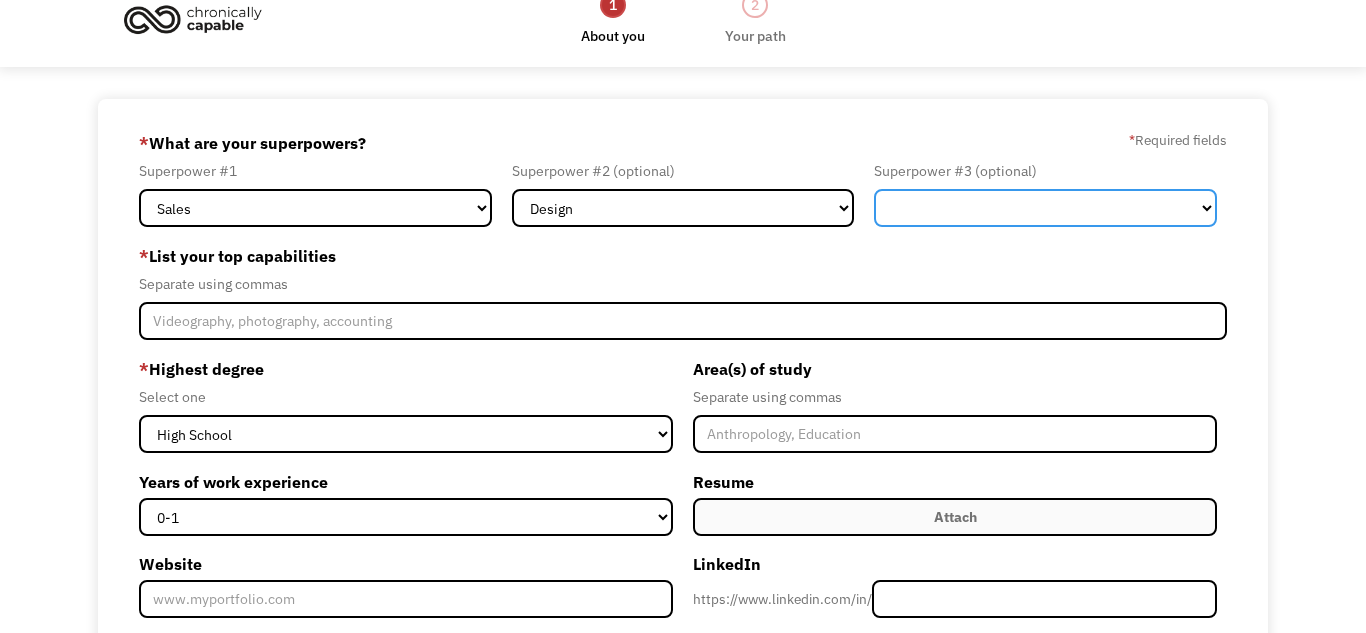 click on "Marketing Human Resources Finance Technology Operations Sales Industrial & Manufacturing Administration Legal Communications & Public Relations Customer Service Design Healthcare Science & Education Engineering & Construction Other" at bounding box center [1045, 208] 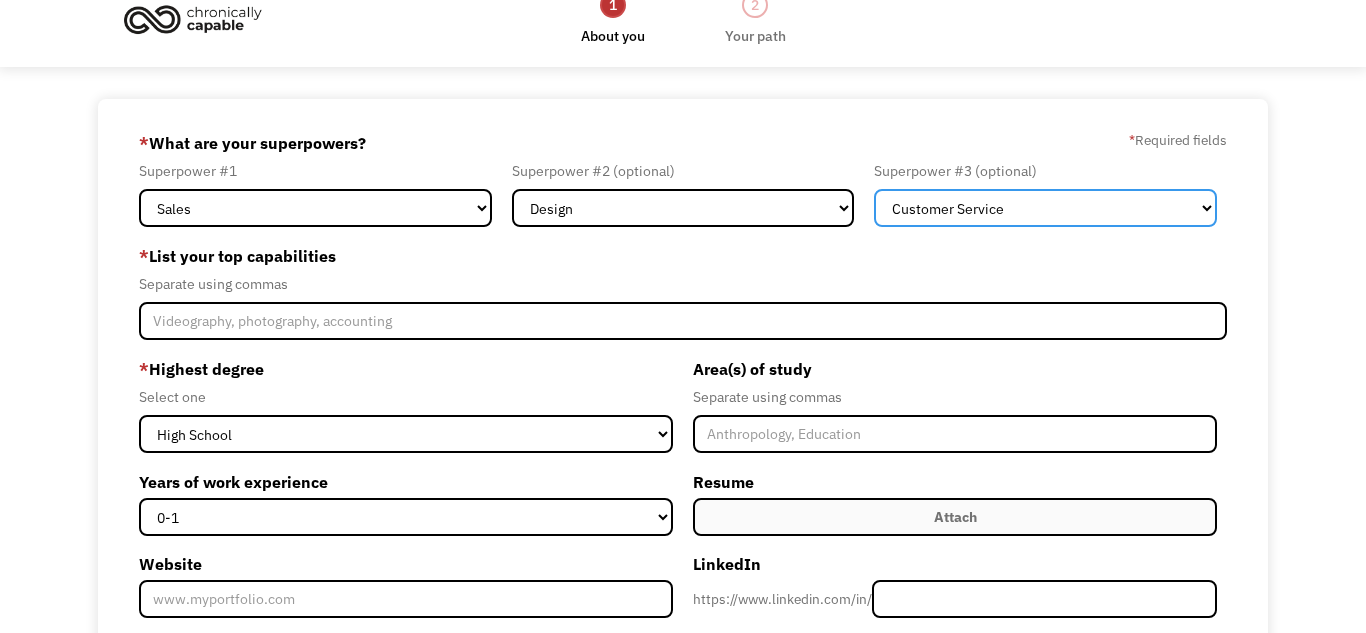 click on "Marketing Human Resources Finance Technology Operations Sales Industrial & Manufacturing Administration Legal Communications & Public Relations Customer Service Design Healthcare Science & Education Engineering & Construction Other" at bounding box center (1045, 208) 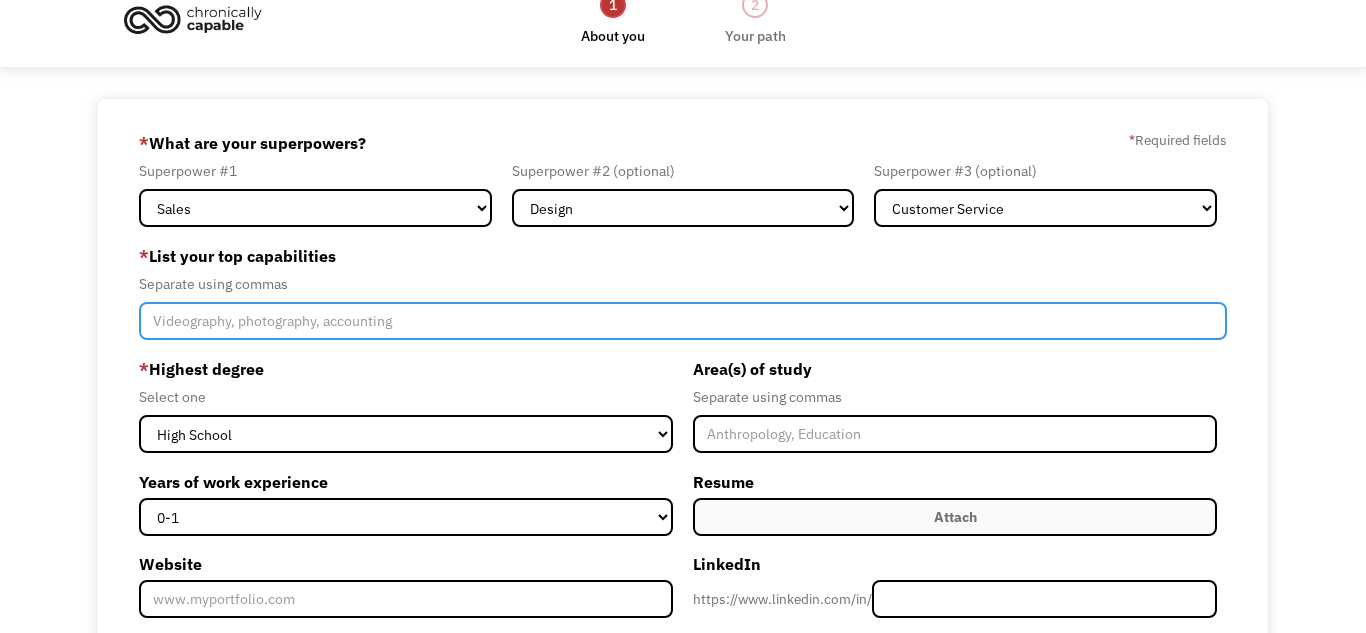 click at bounding box center (683, 321) 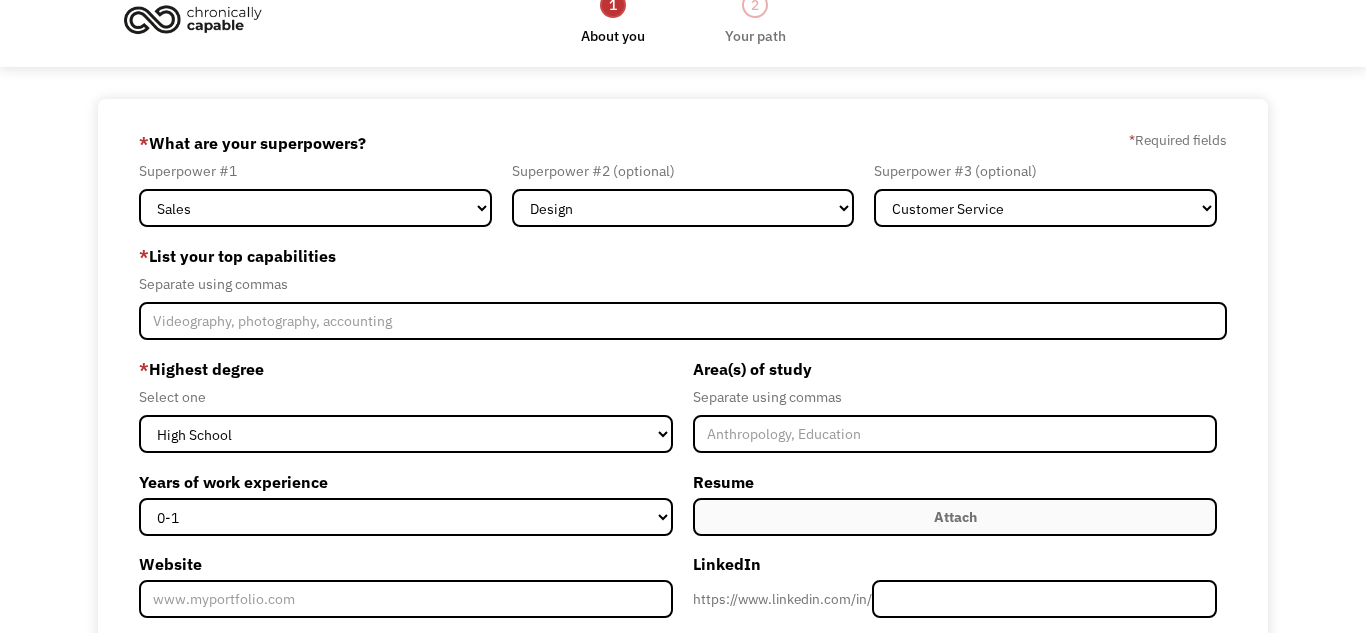 click on "* List your top capabilities" at bounding box center (683, 256) 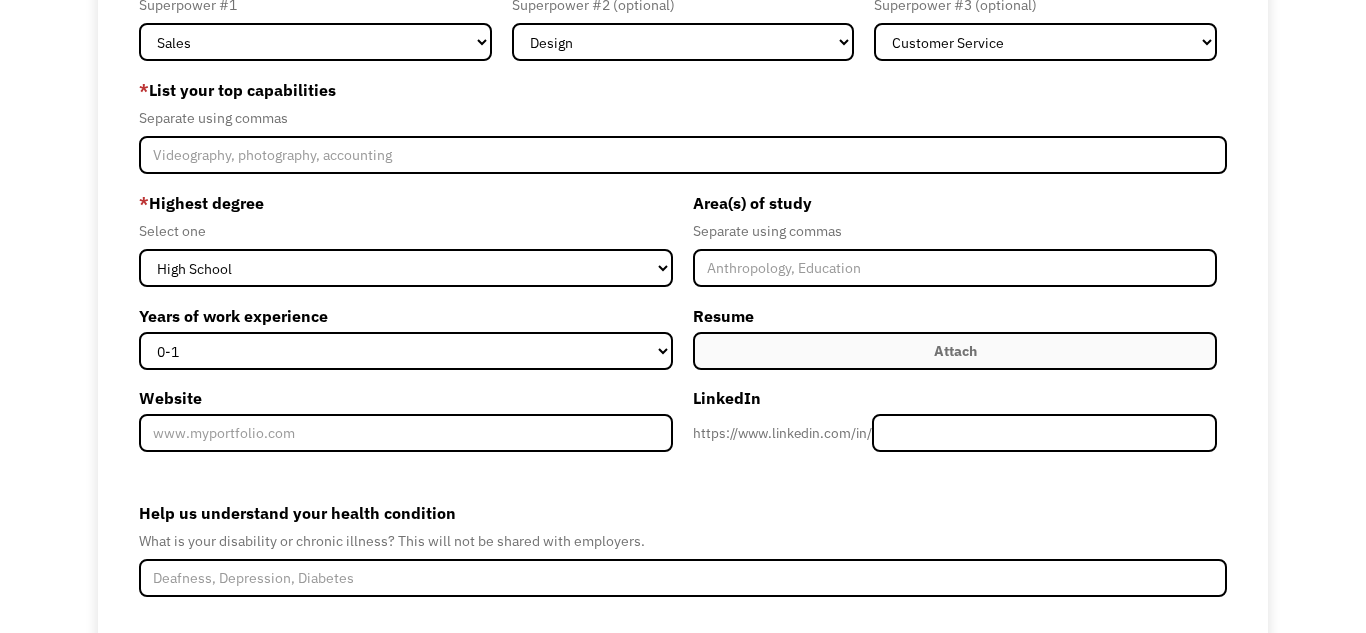 scroll, scrollTop: 198, scrollLeft: 0, axis: vertical 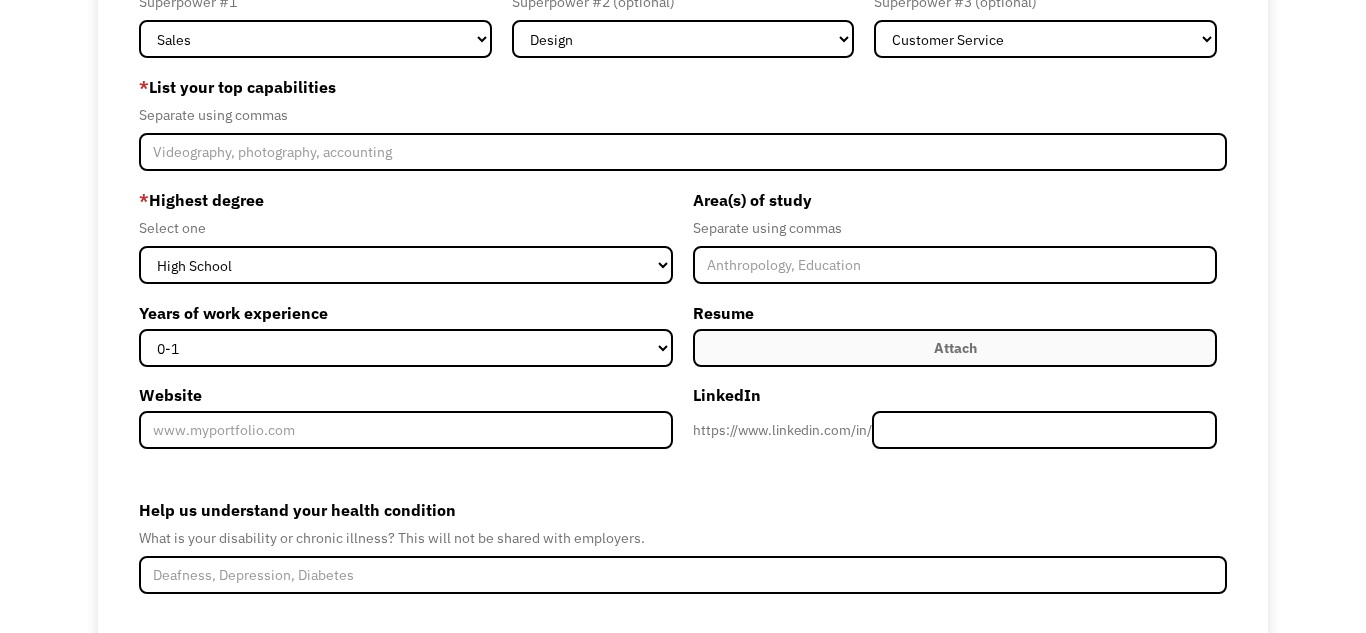 click on "Separate using commas" at bounding box center (683, 115) 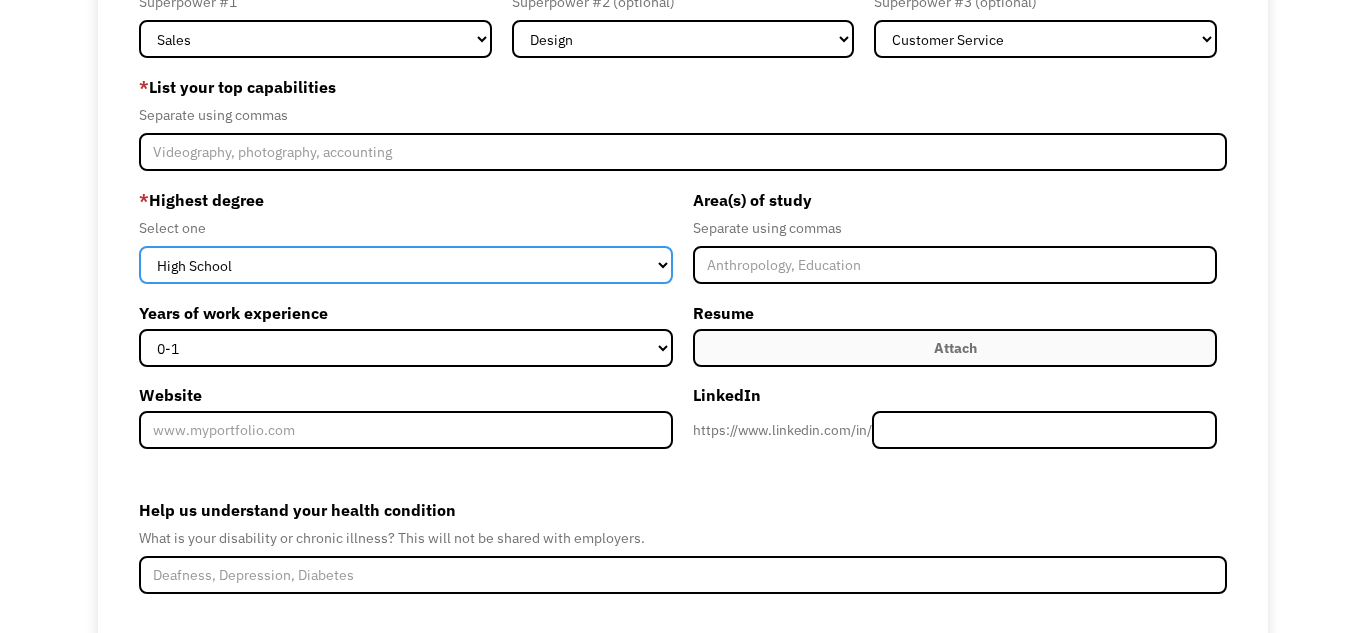 click on "High School Associates Bachelors Master's PhD" at bounding box center (406, 265) 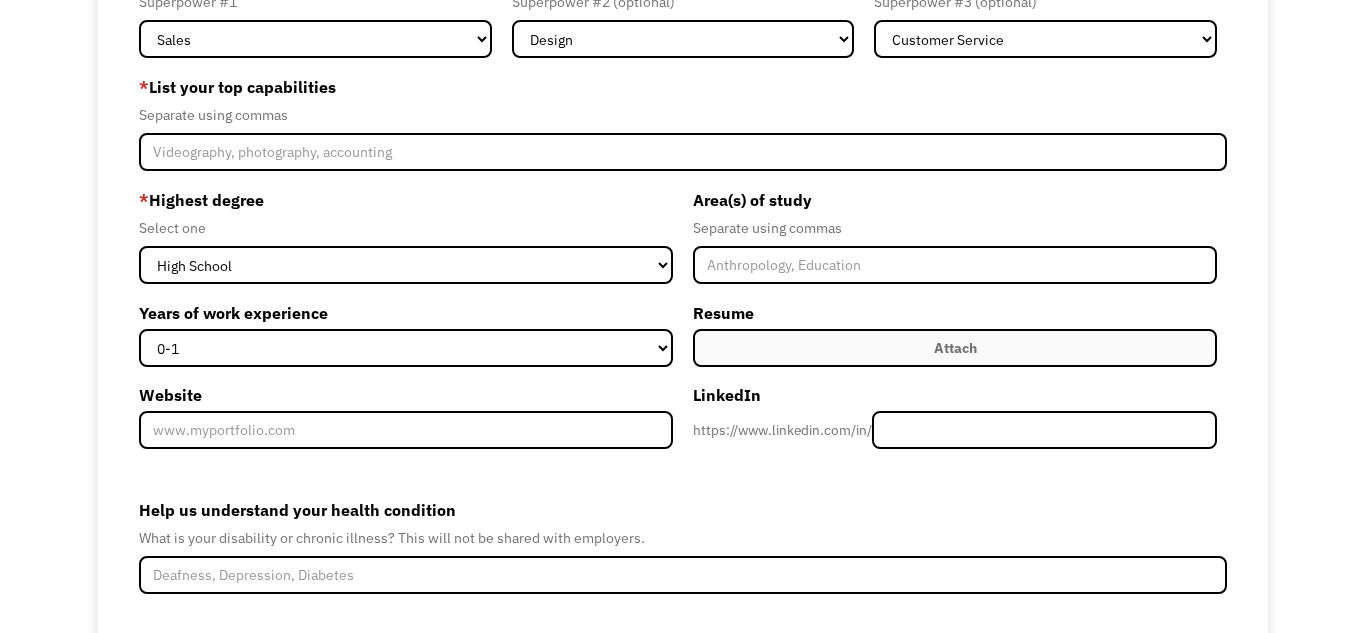 click on "Select one" at bounding box center (406, 228) 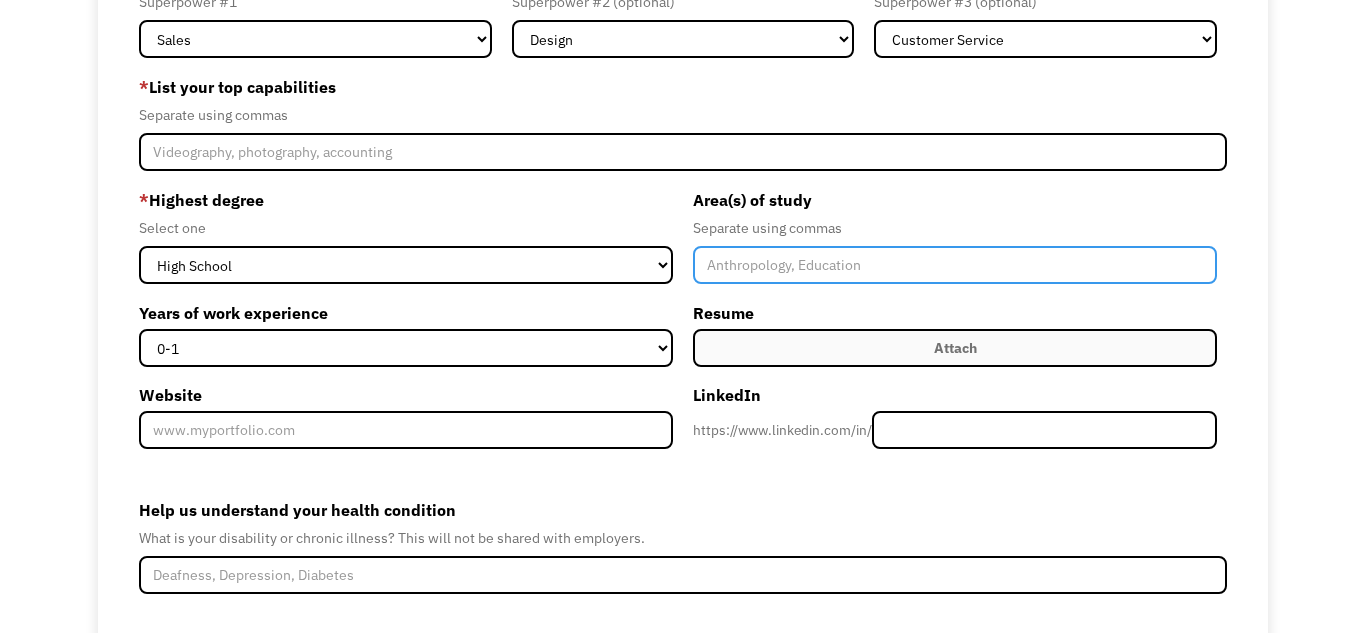 click at bounding box center [955, 265] 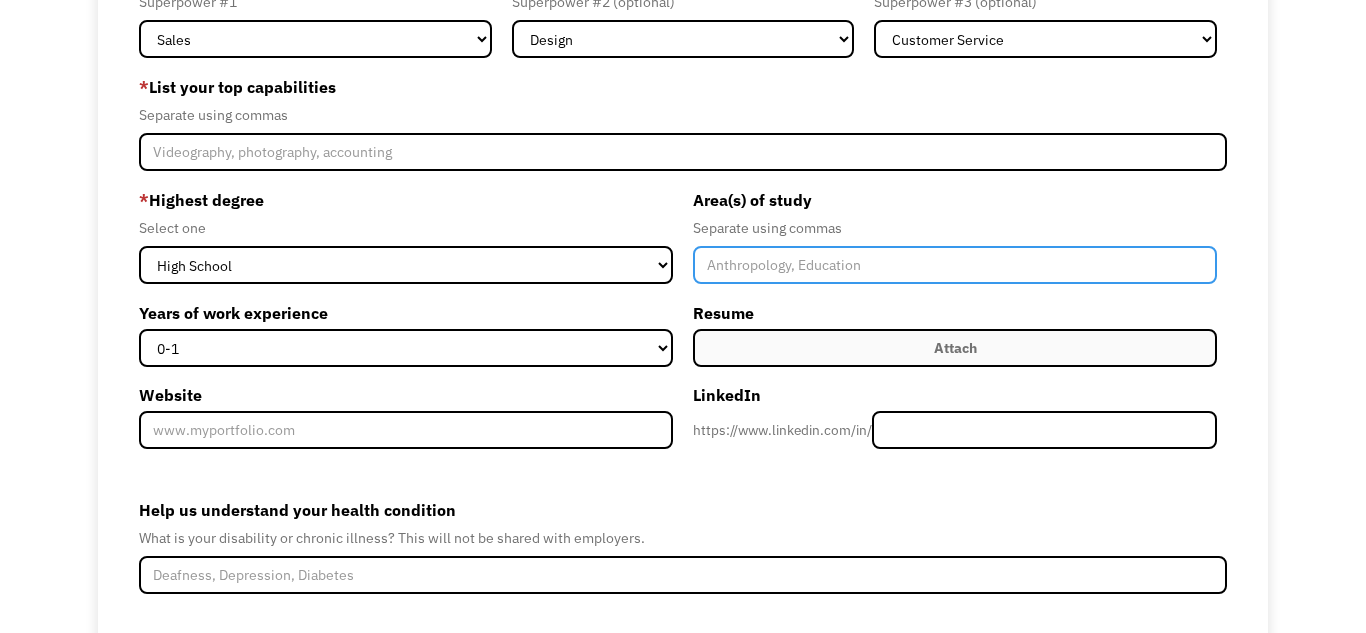 click at bounding box center [955, 265] 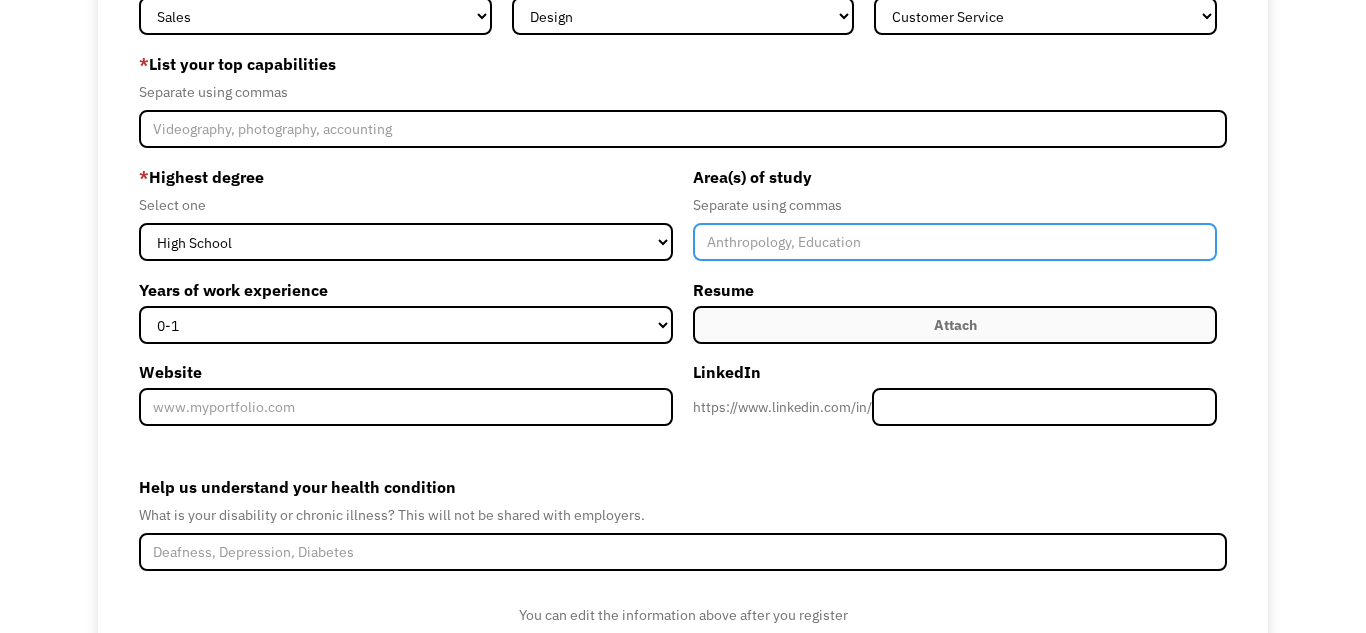 scroll, scrollTop: 224, scrollLeft: 0, axis: vertical 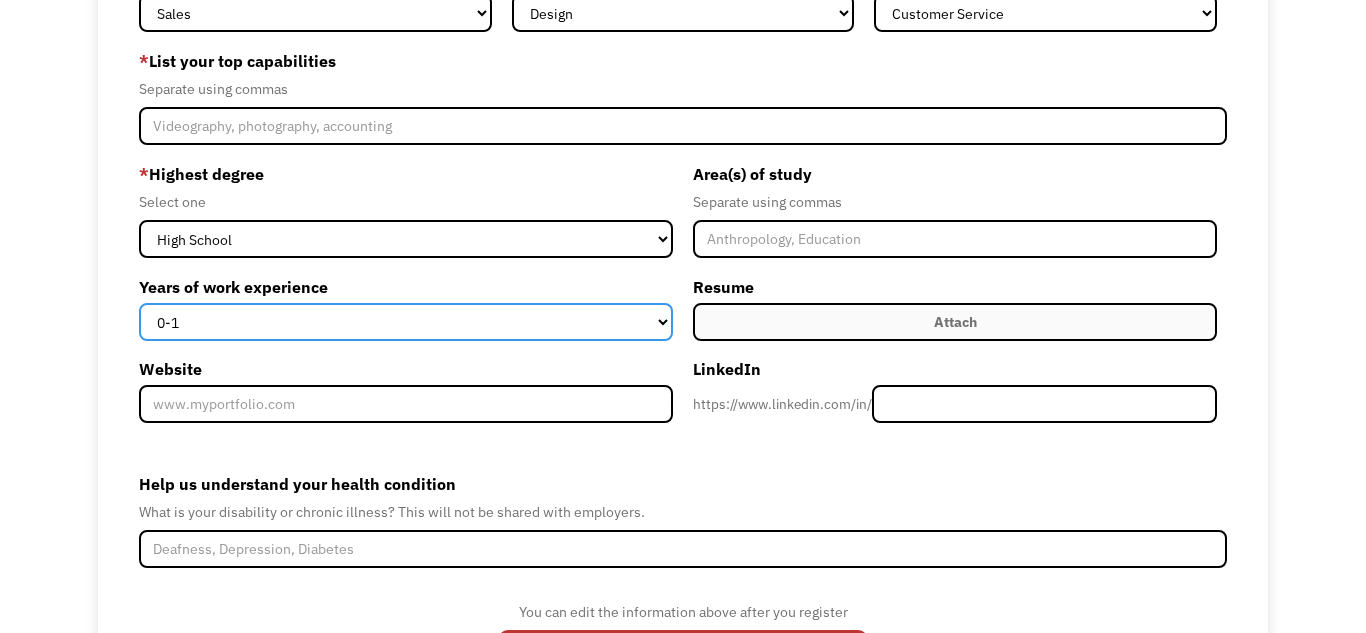 click on "0-1 2-4 5-10 11-15 15+" at bounding box center (406, 322) 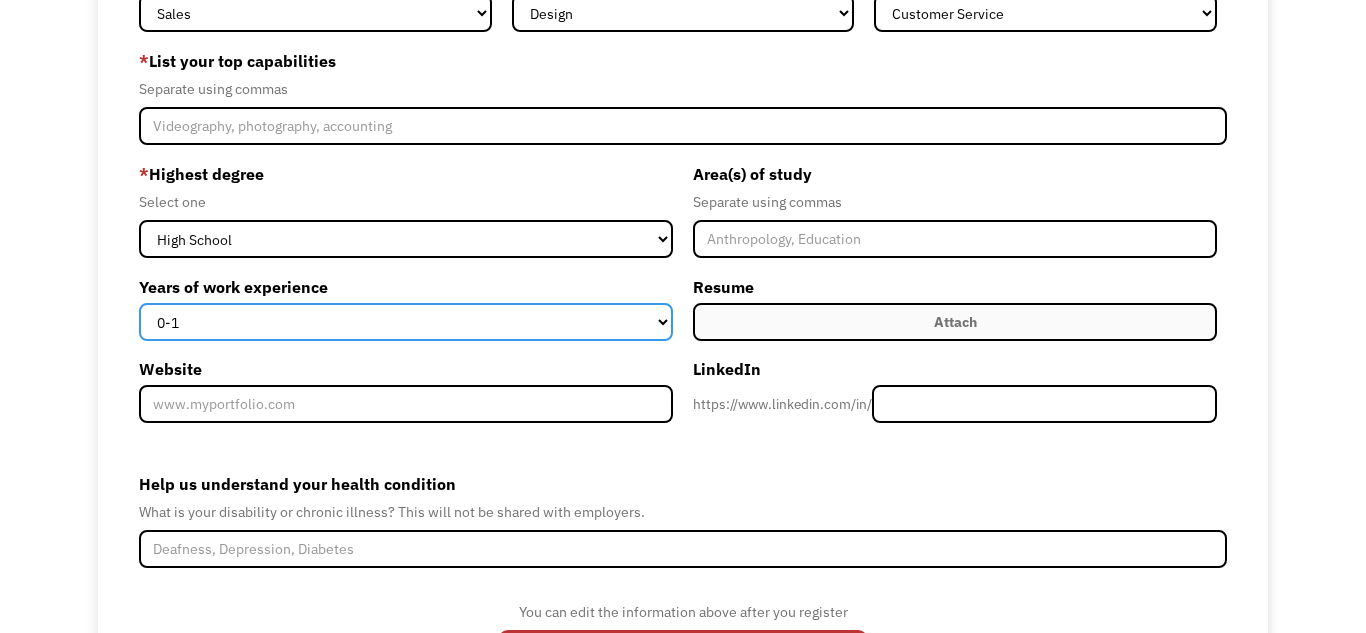 click on "0-1 2-4 5-10 11-15 15+" at bounding box center [406, 322] 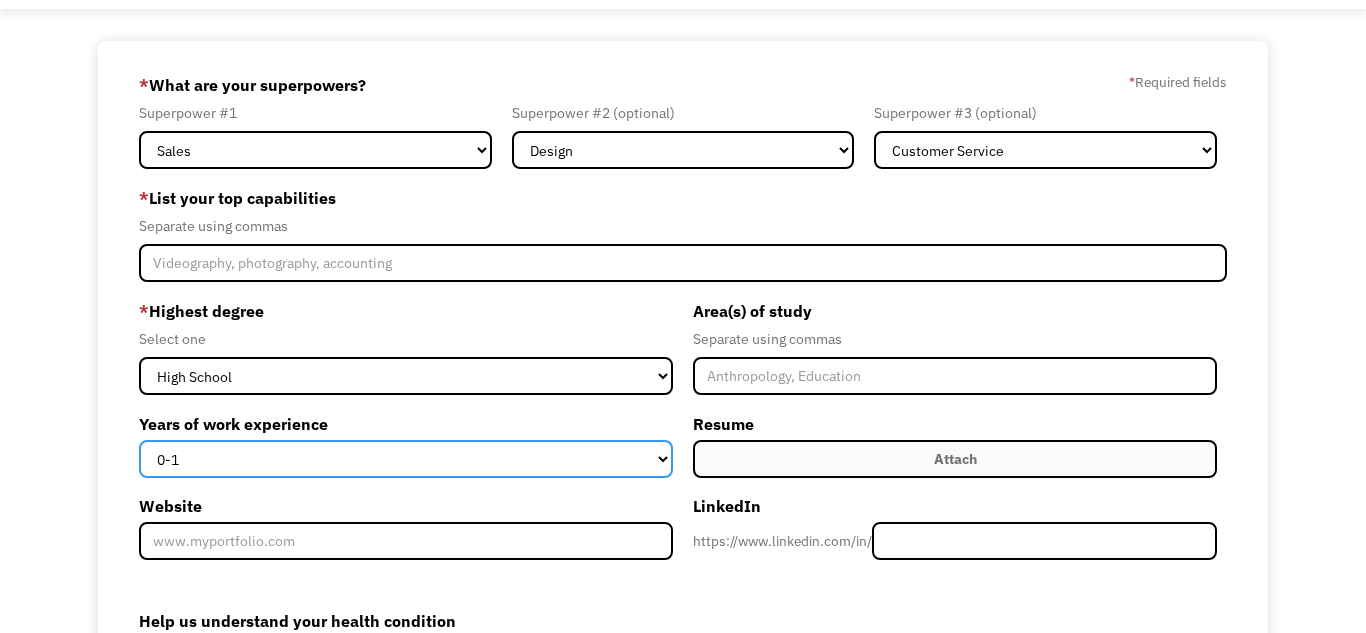 scroll, scrollTop: 81, scrollLeft: 0, axis: vertical 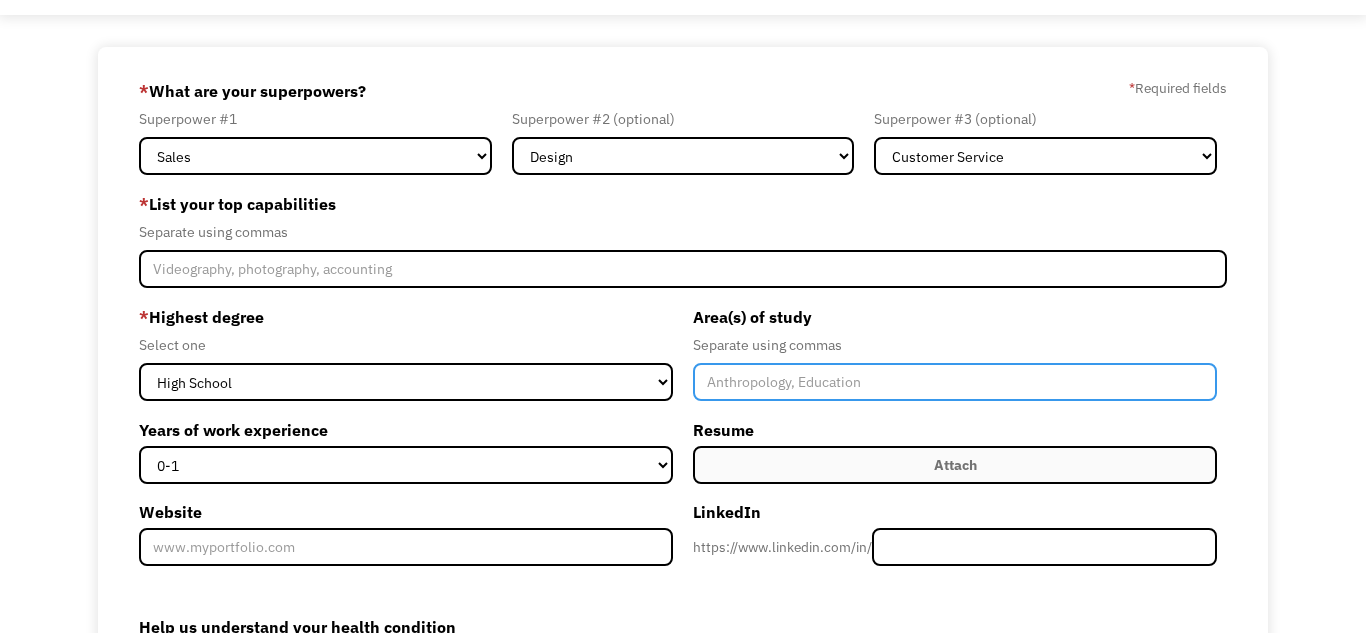 click at bounding box center (955, 382) 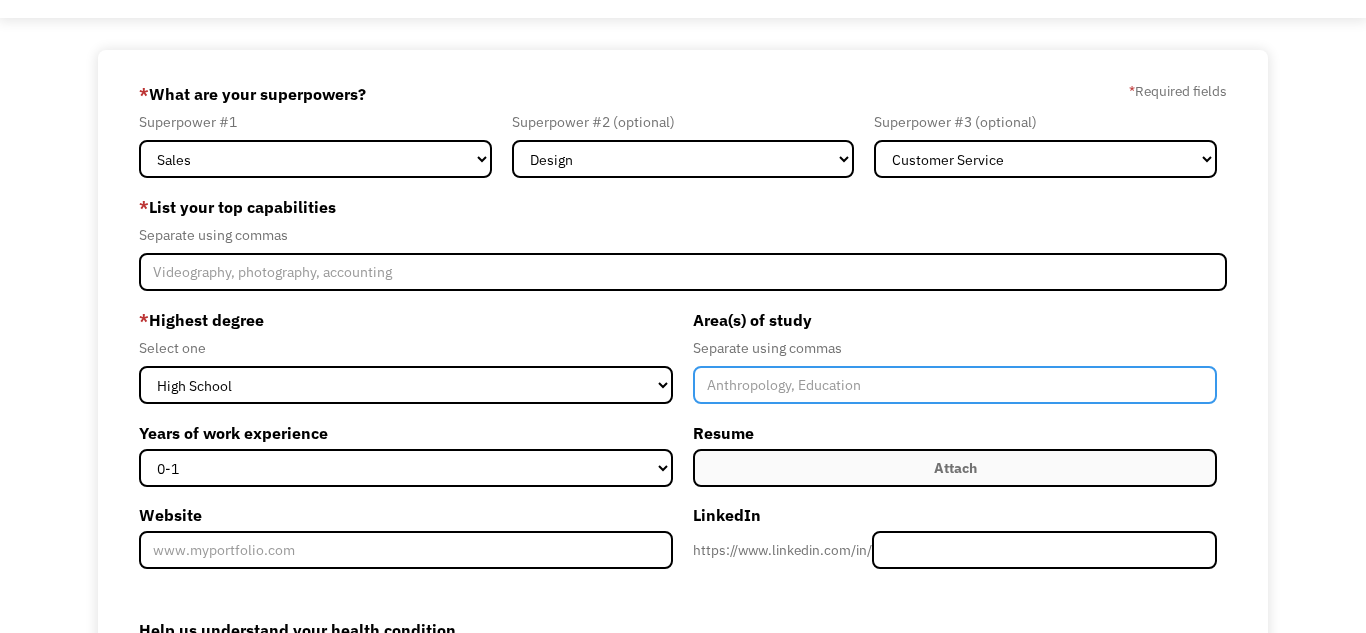 scroll, scrollTop: 75, scrollLeft: 0, axis: vertical 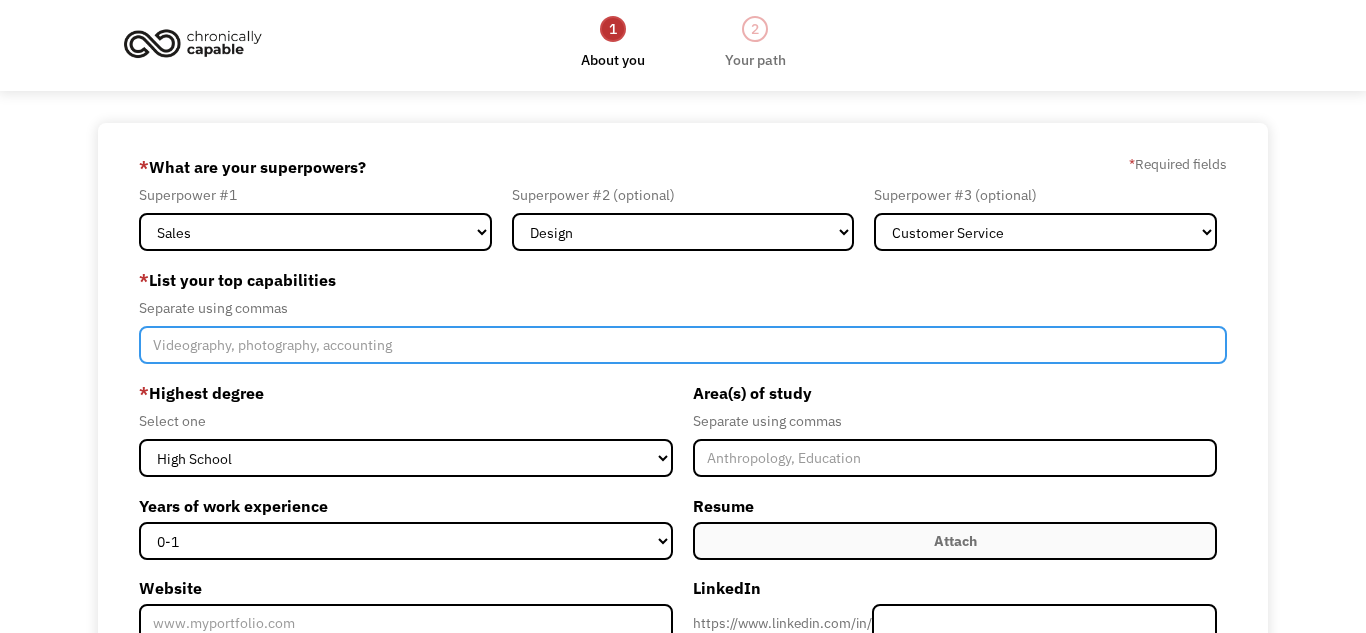 click at bounding box center (683, 345) 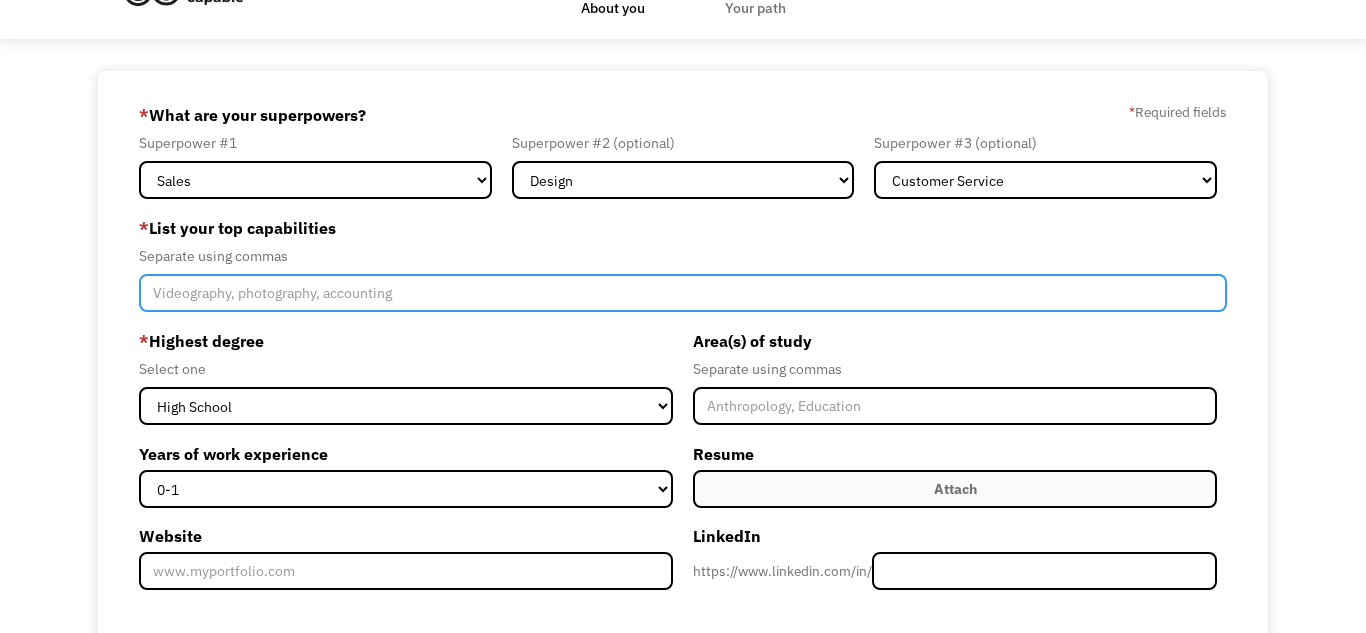 scroll, scrollTop: 64, scrollLeft: 0, axis: vertical 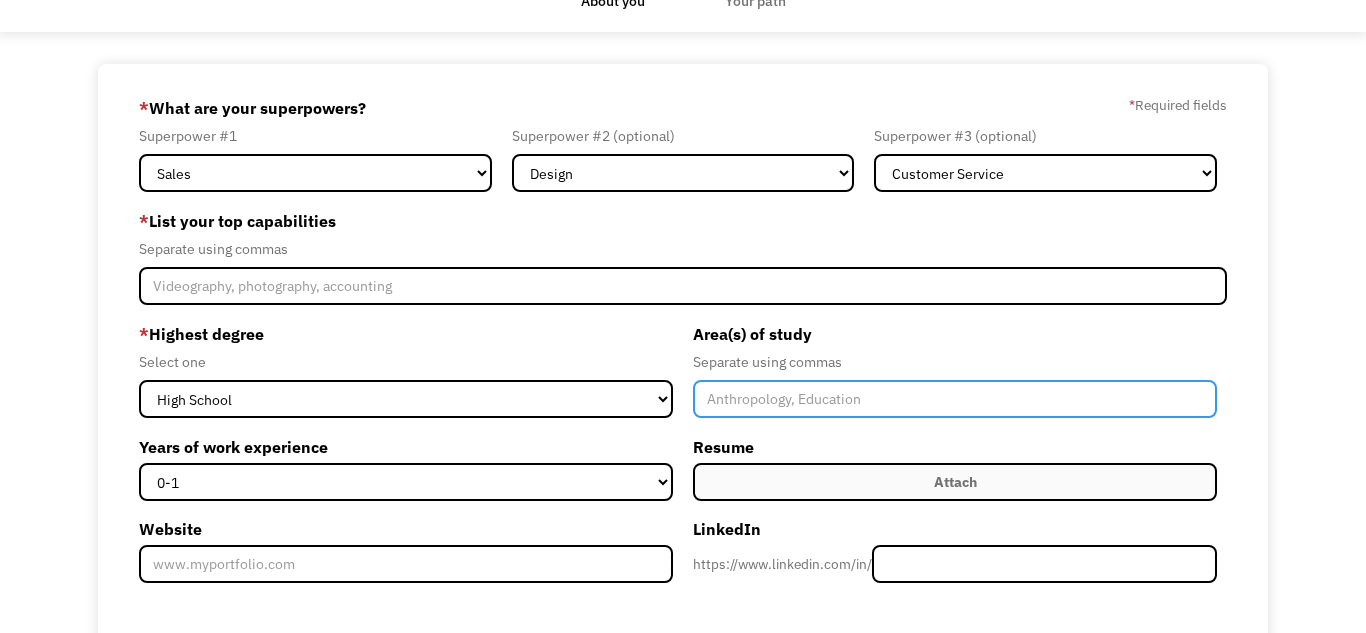 click at bounding box center (955, 399) 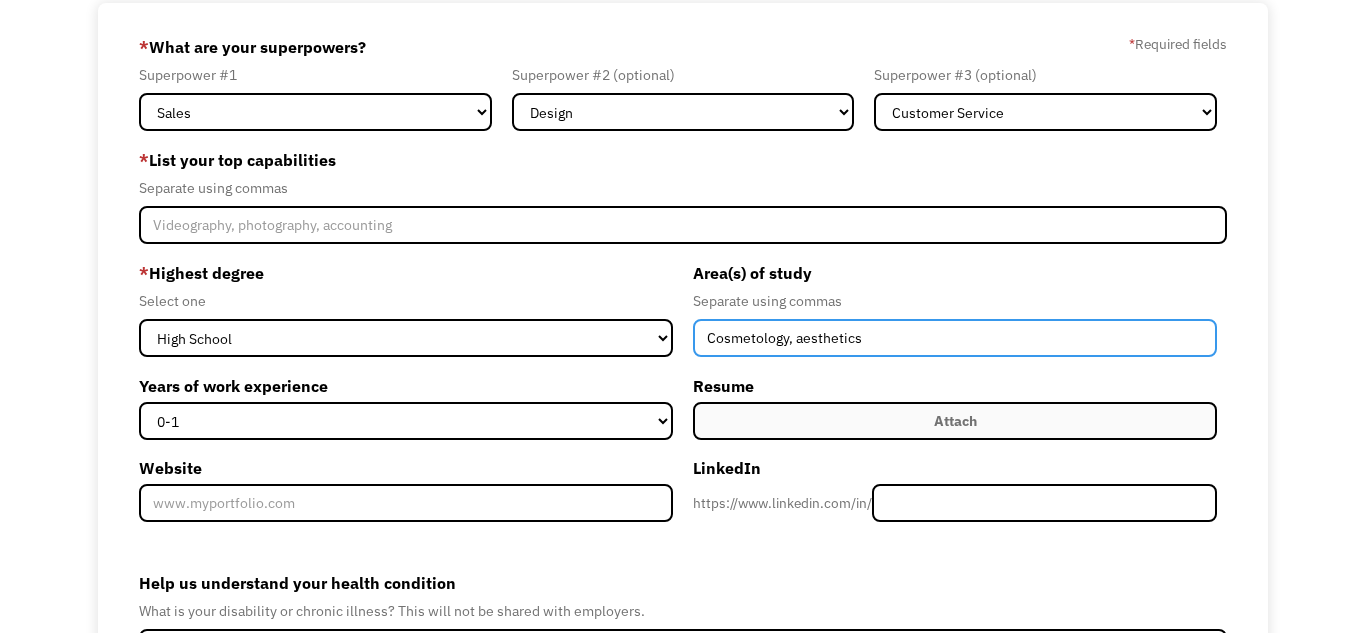 scroll, scrollTop: 138, scrollLeft: 0, axis: vertical 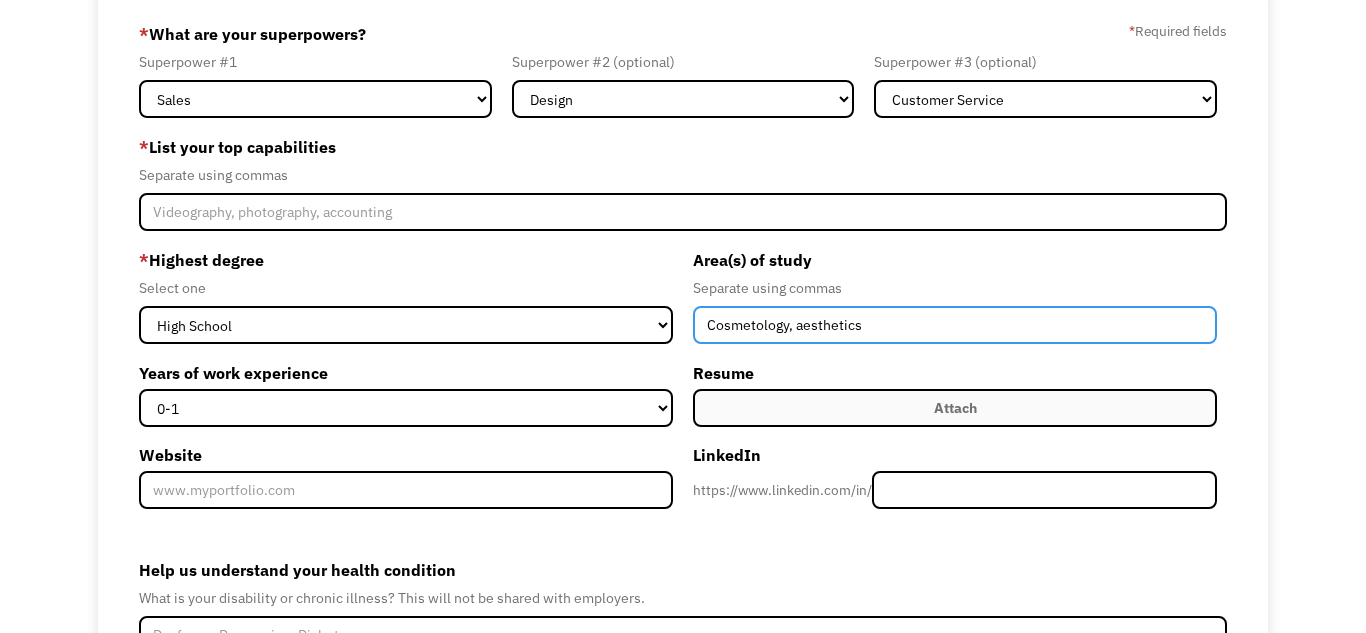 type on "Cosmetology, aesthetics" 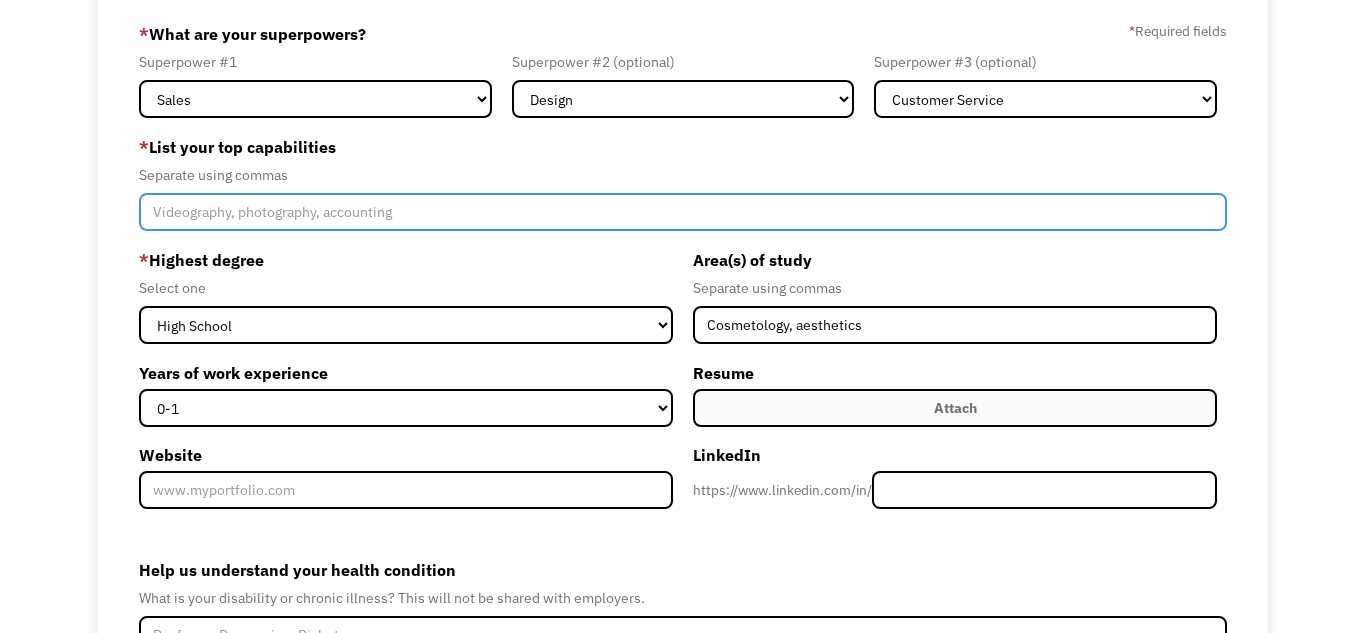 click at bounding box center (683, 212) 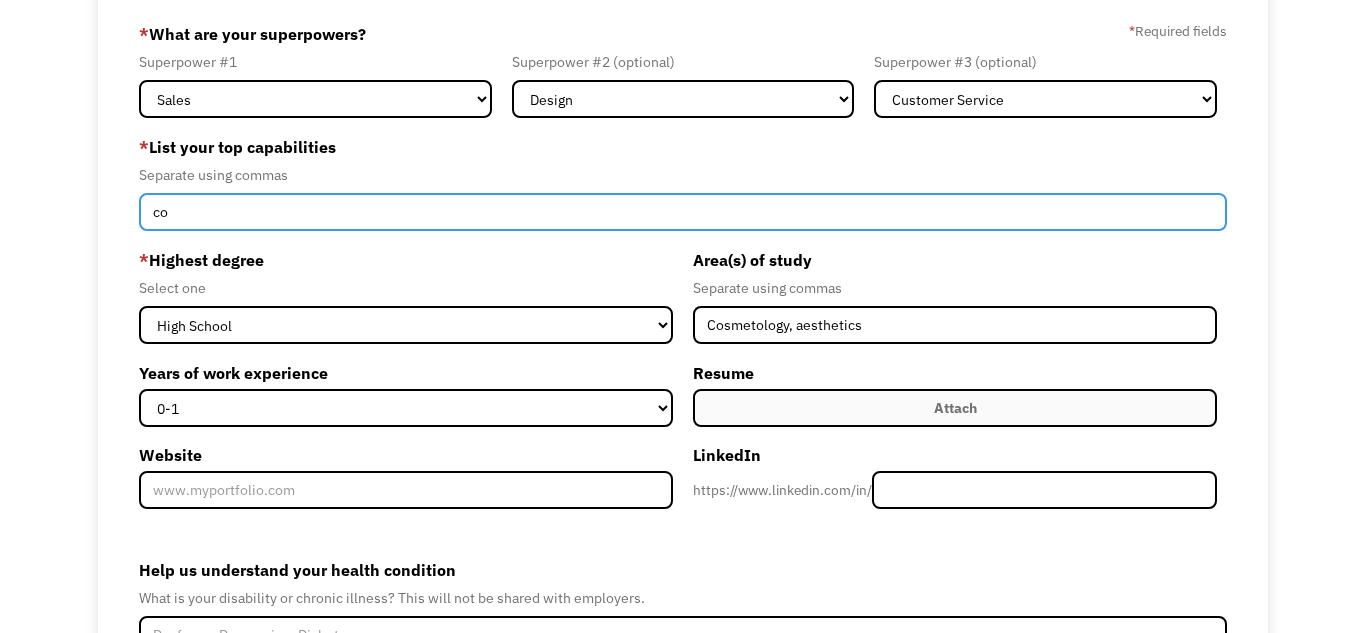 type on "c" 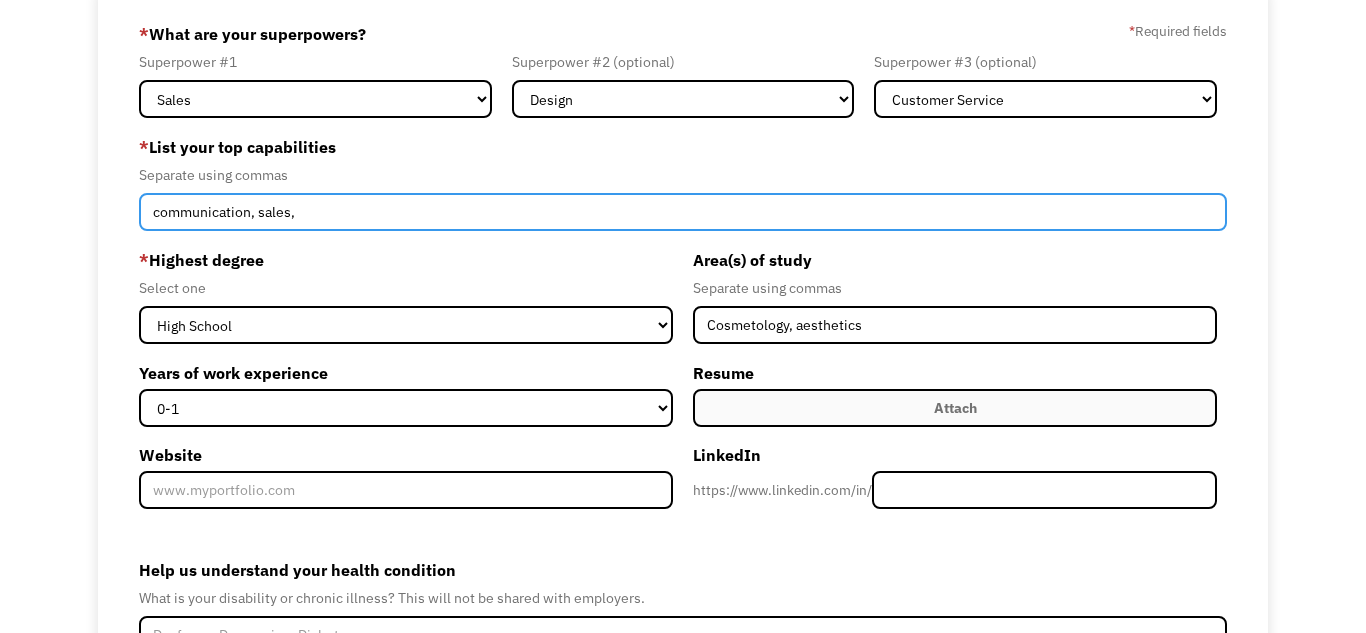 type on "communication, sales," 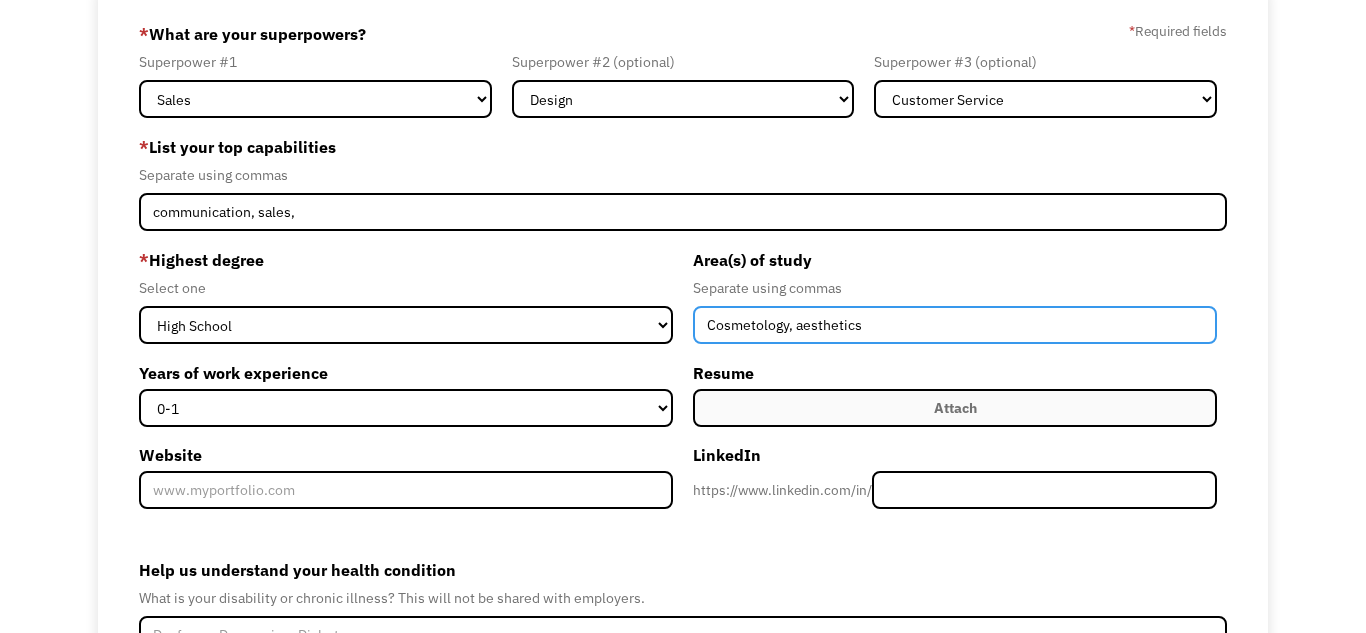 click on "Cosmetology, aesthetics" at bounding box center (955, 325) 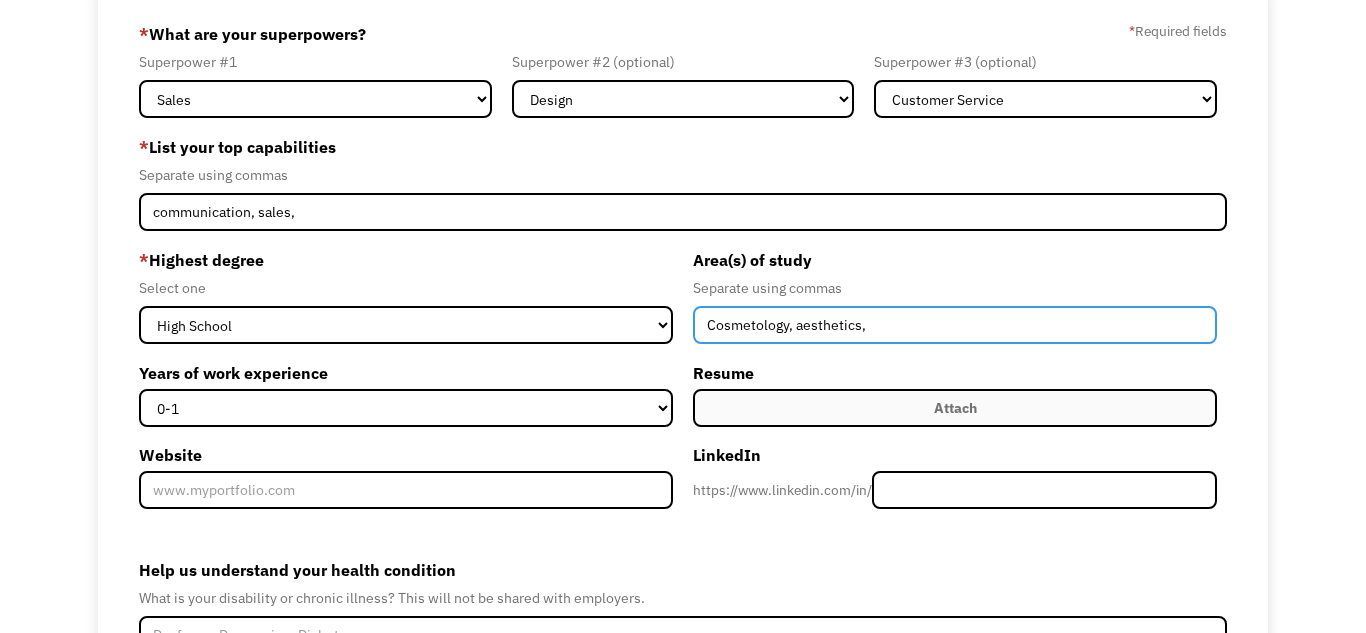 type on "Cosmetology, aesthetics" 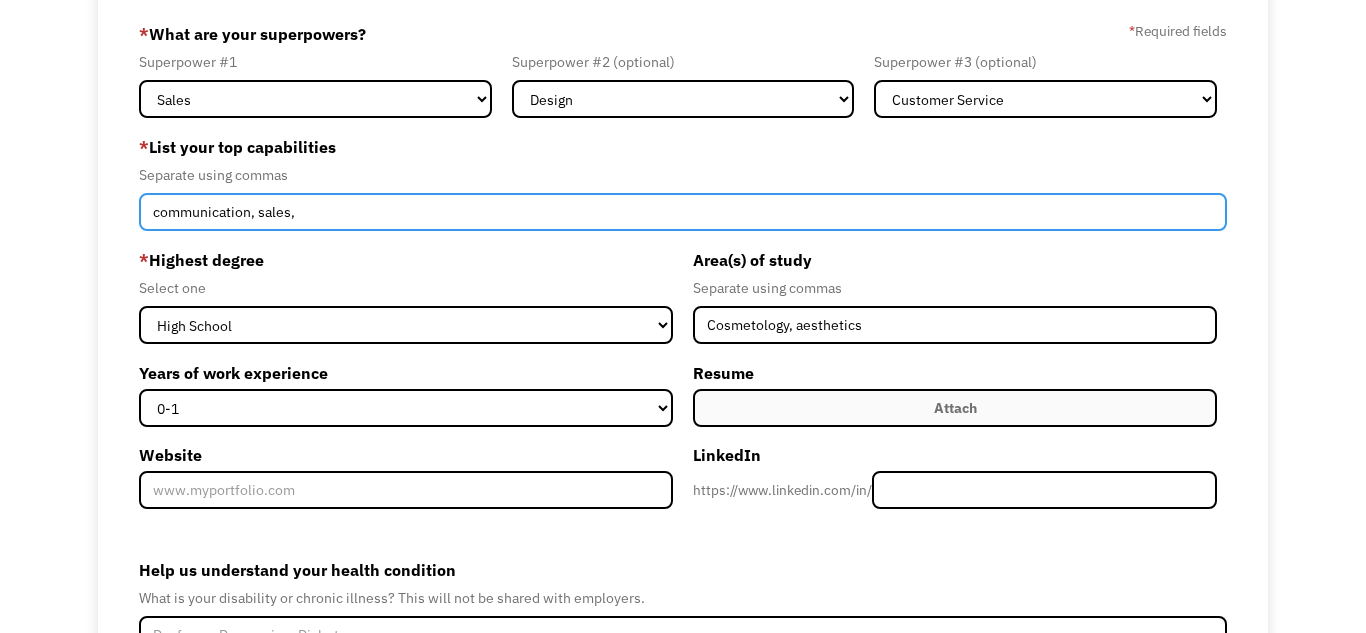 click on "communication, sales," at bounding box center (683, 212) 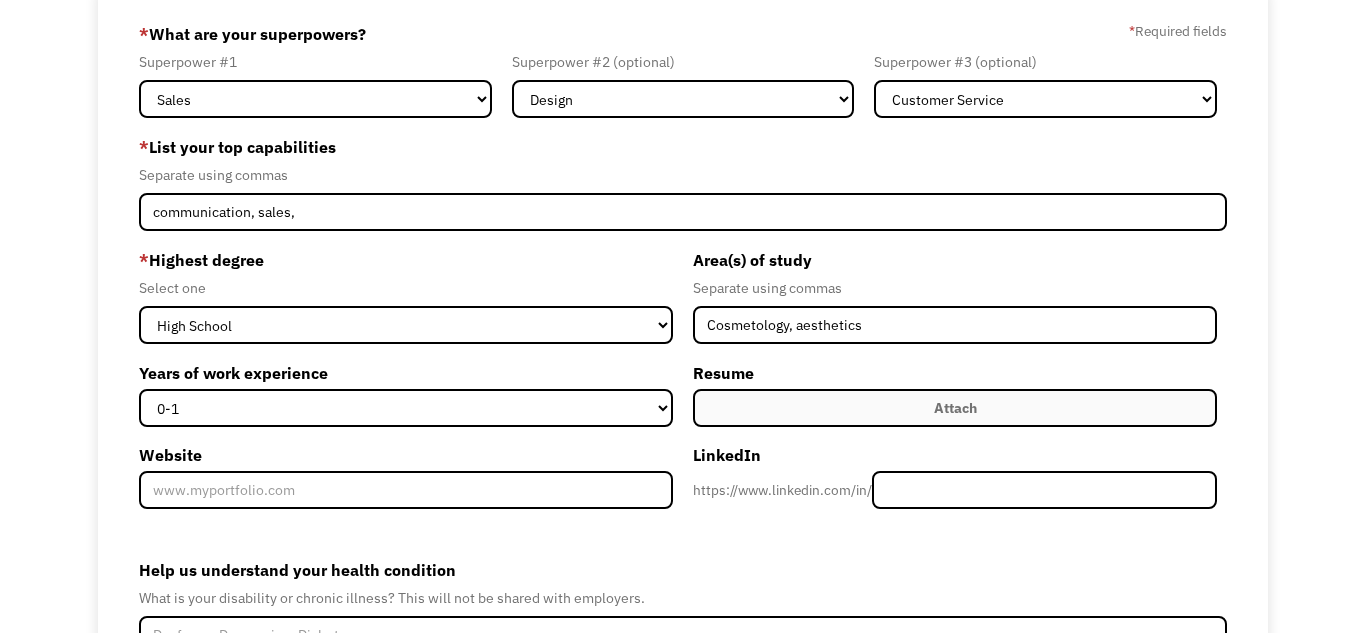 click on "Attach" at bounding box center (955, 408) 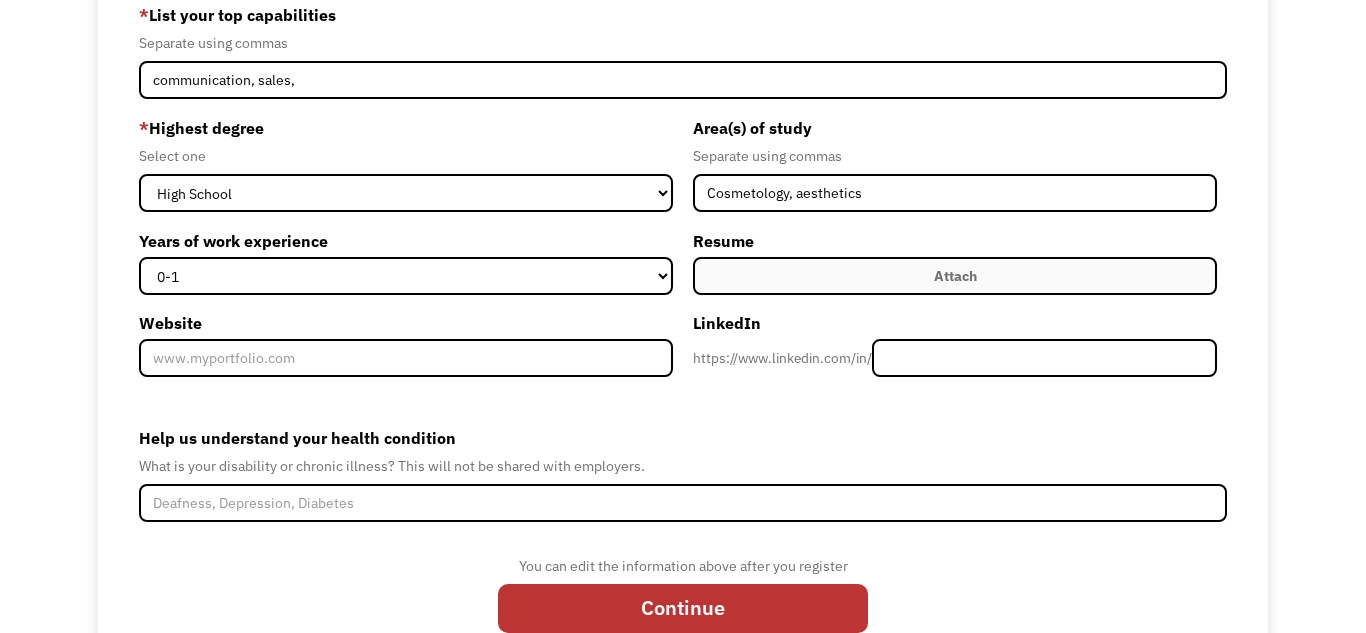 scroll, scrollTop: 276, scrollLeft: 0, axis: vertical 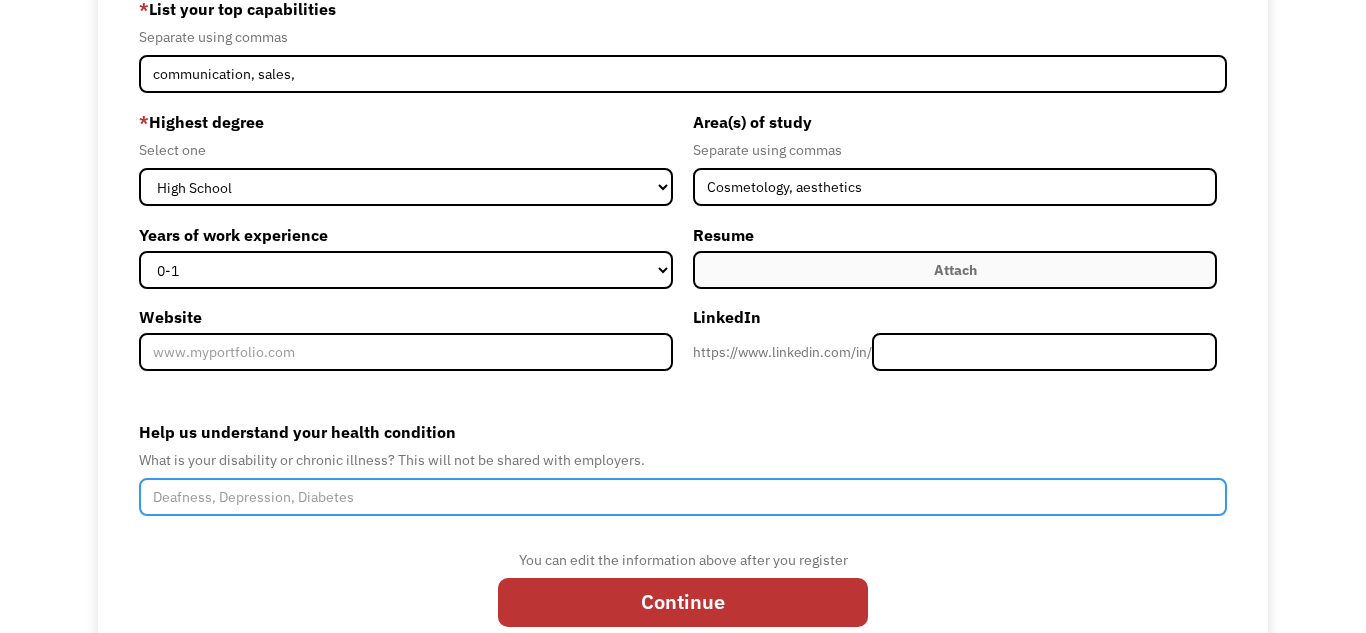 click on "Help us understand your health condition" at bounding box center (683, 497) 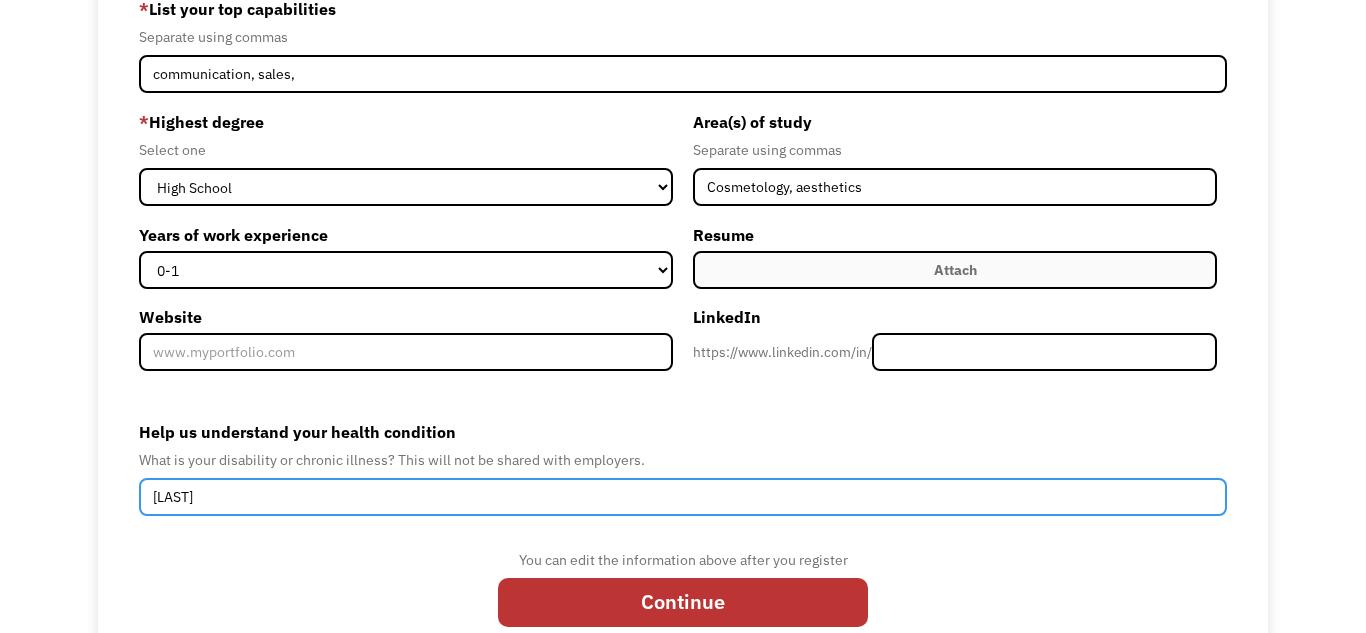 type on "Ehlers" 